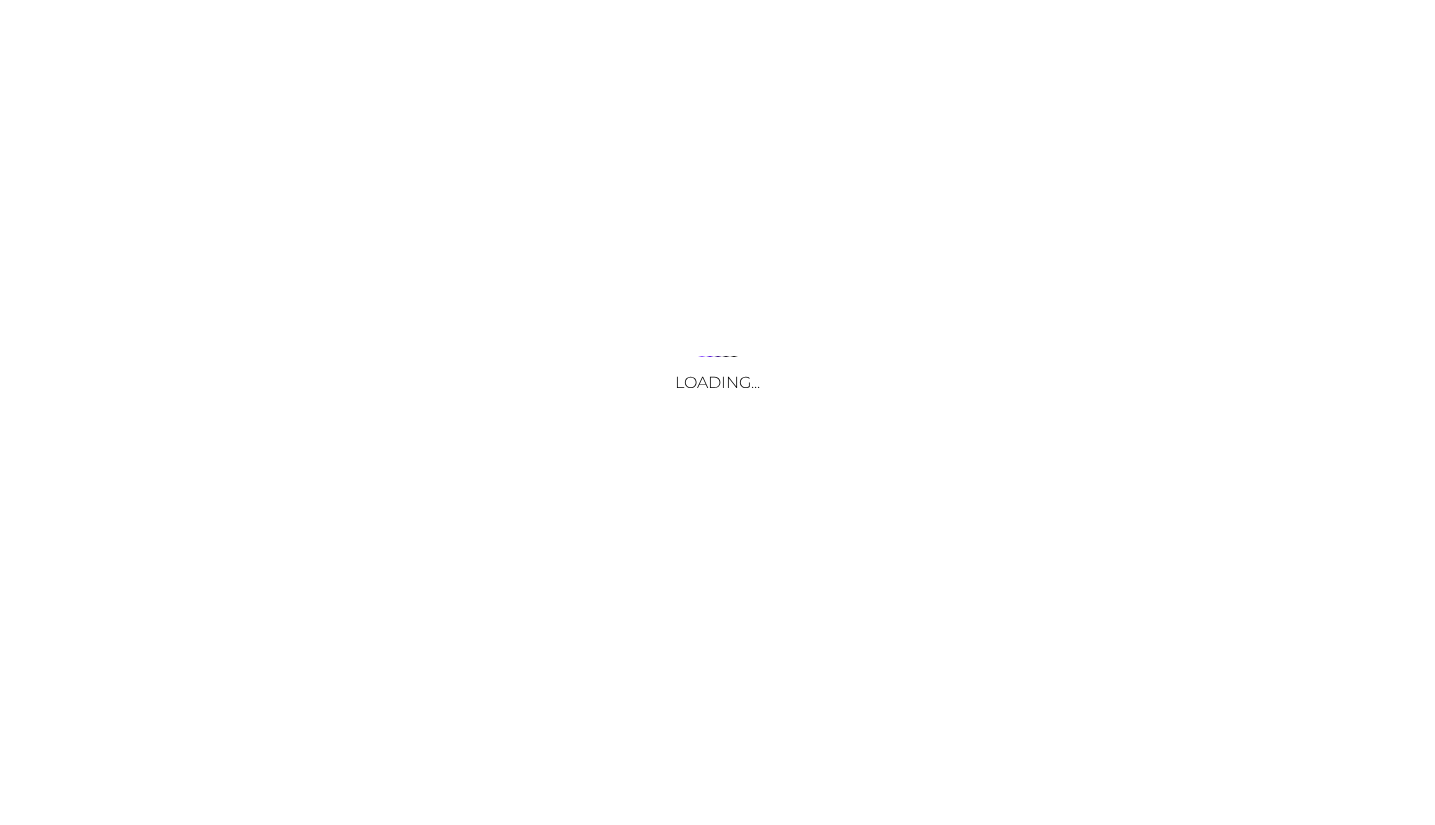 scroll, scrollTop: 0, scrollLeft: 0, axis: both 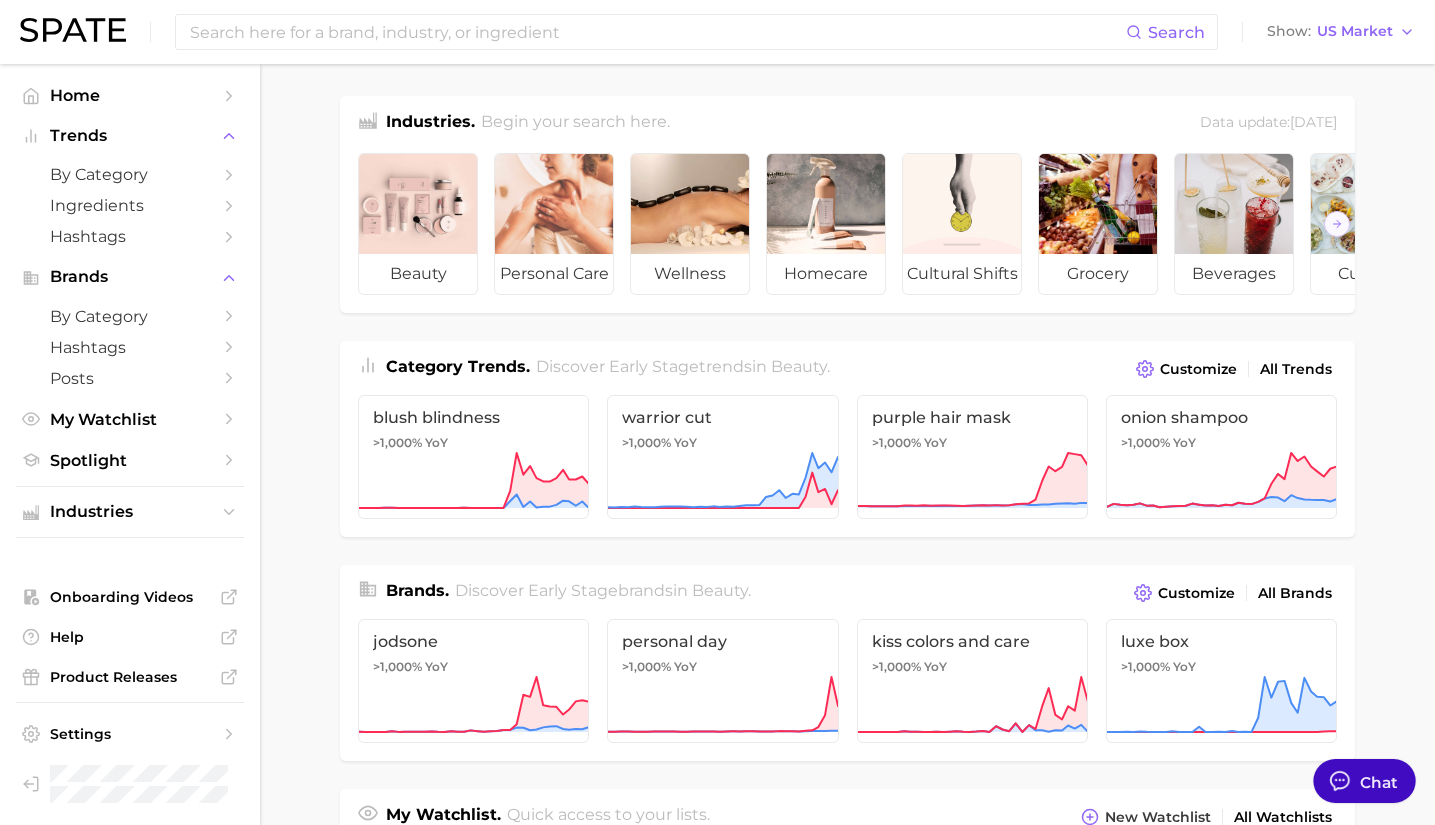 click at bounding box center [1340, 781] 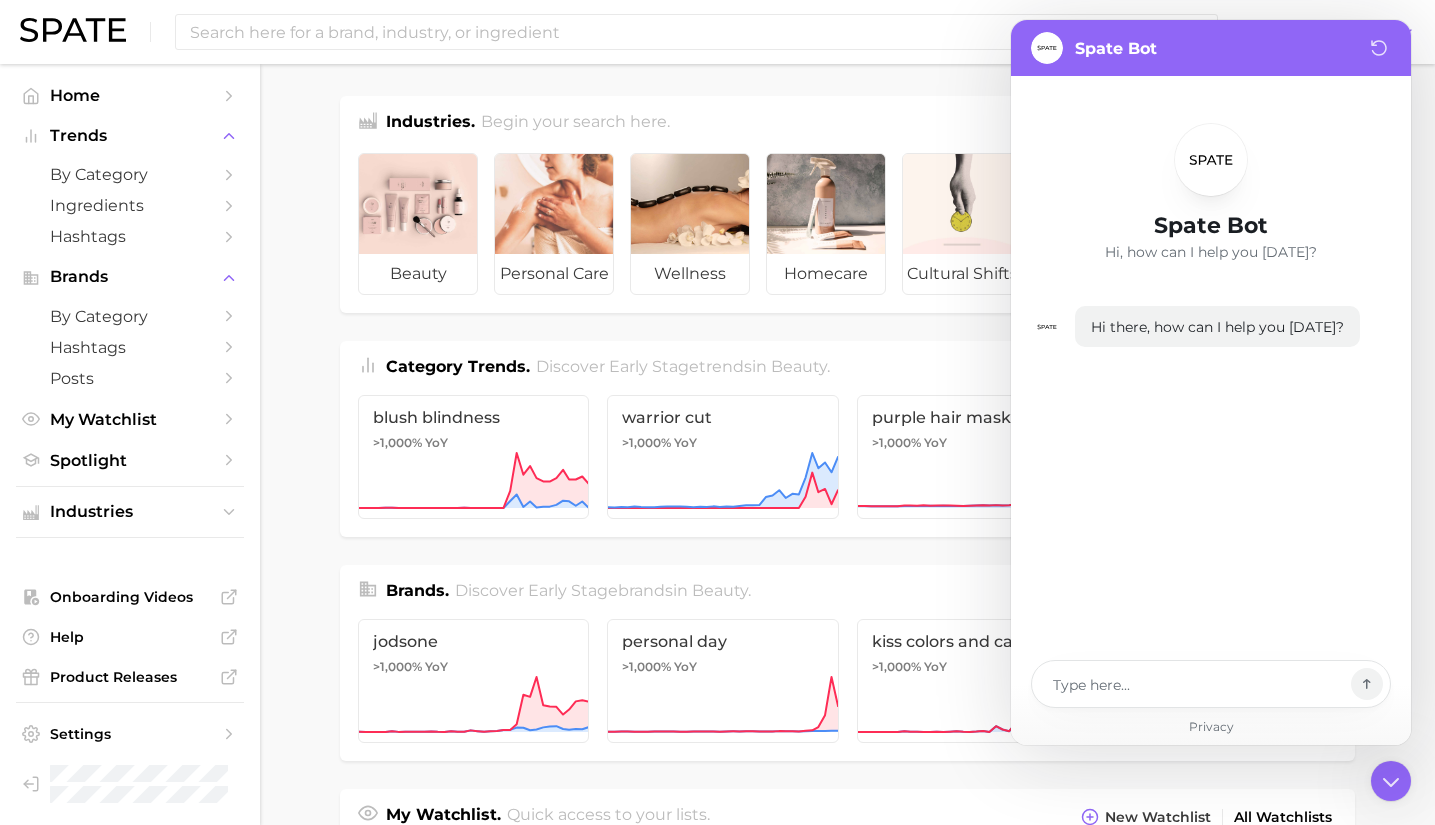 type on "x" 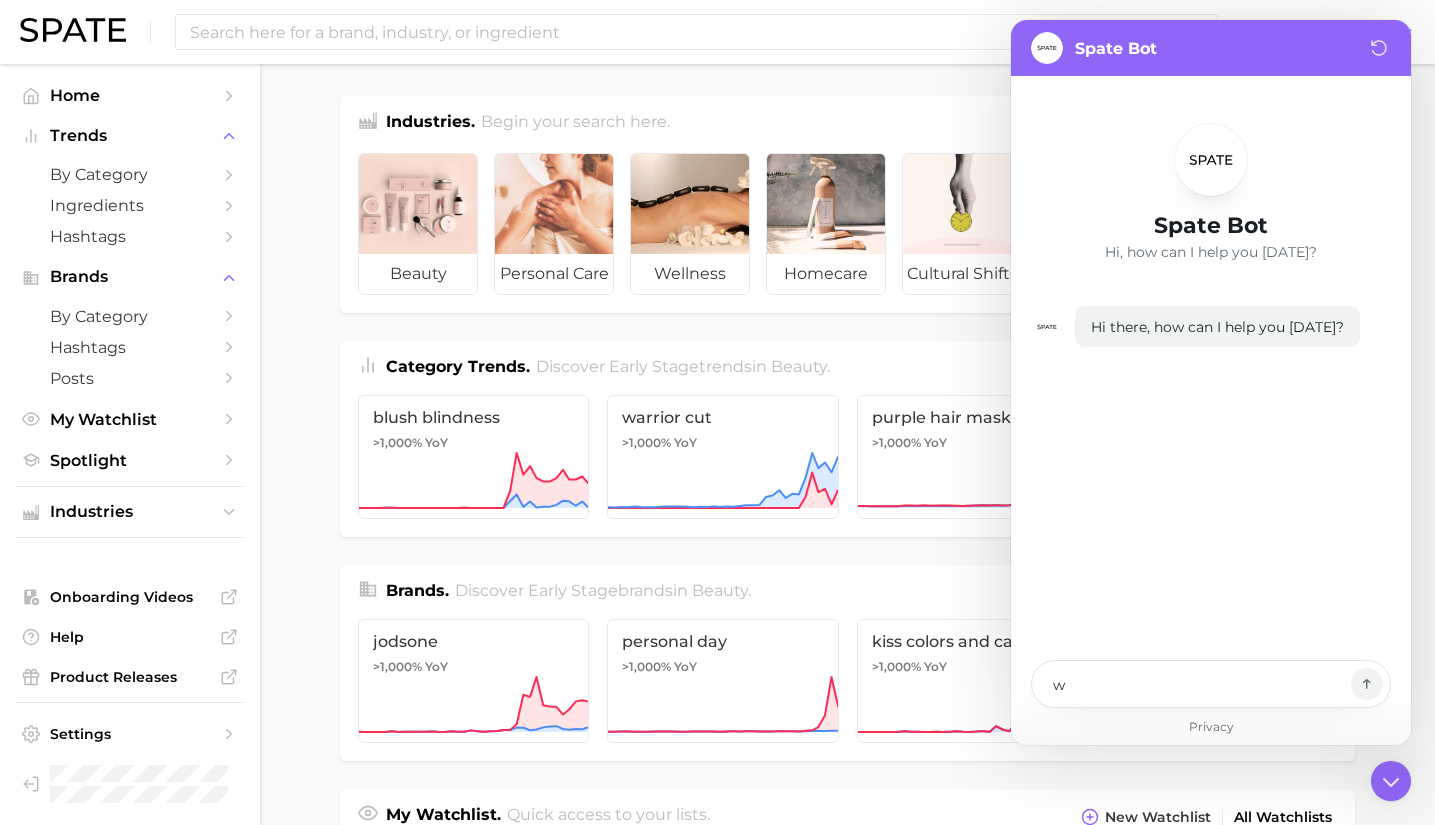 type on "x" 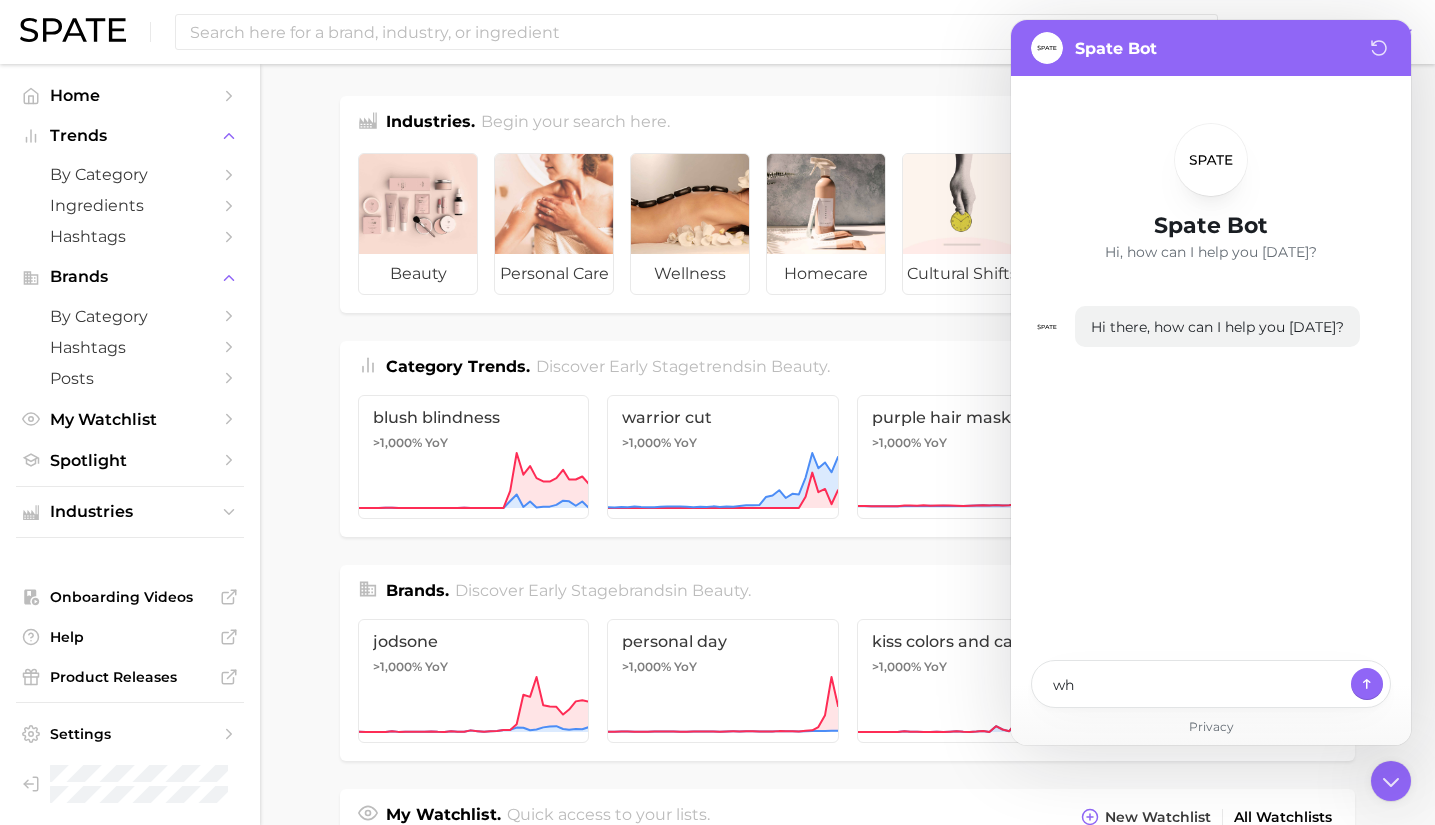 type on "x" 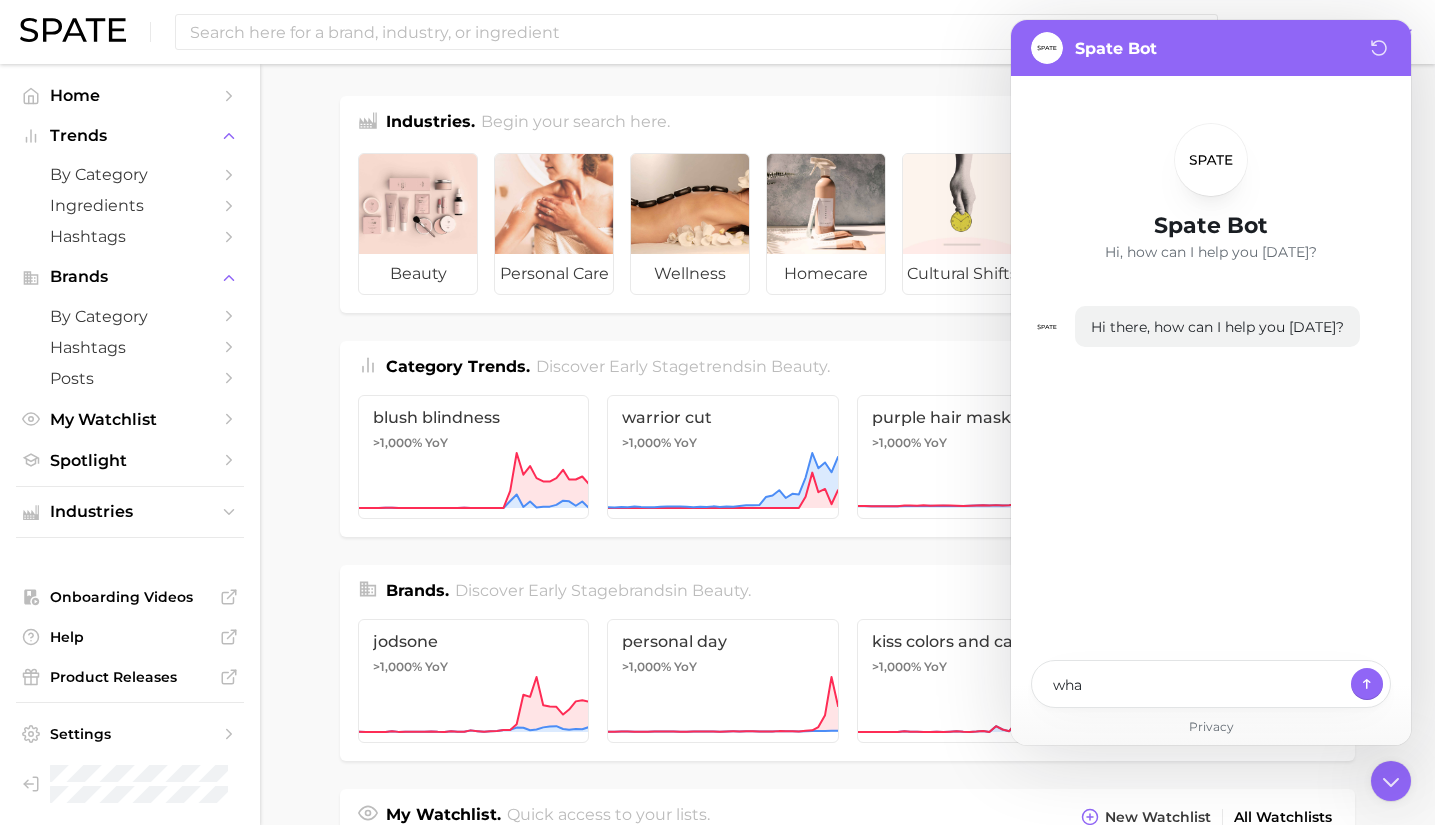 type on "x" 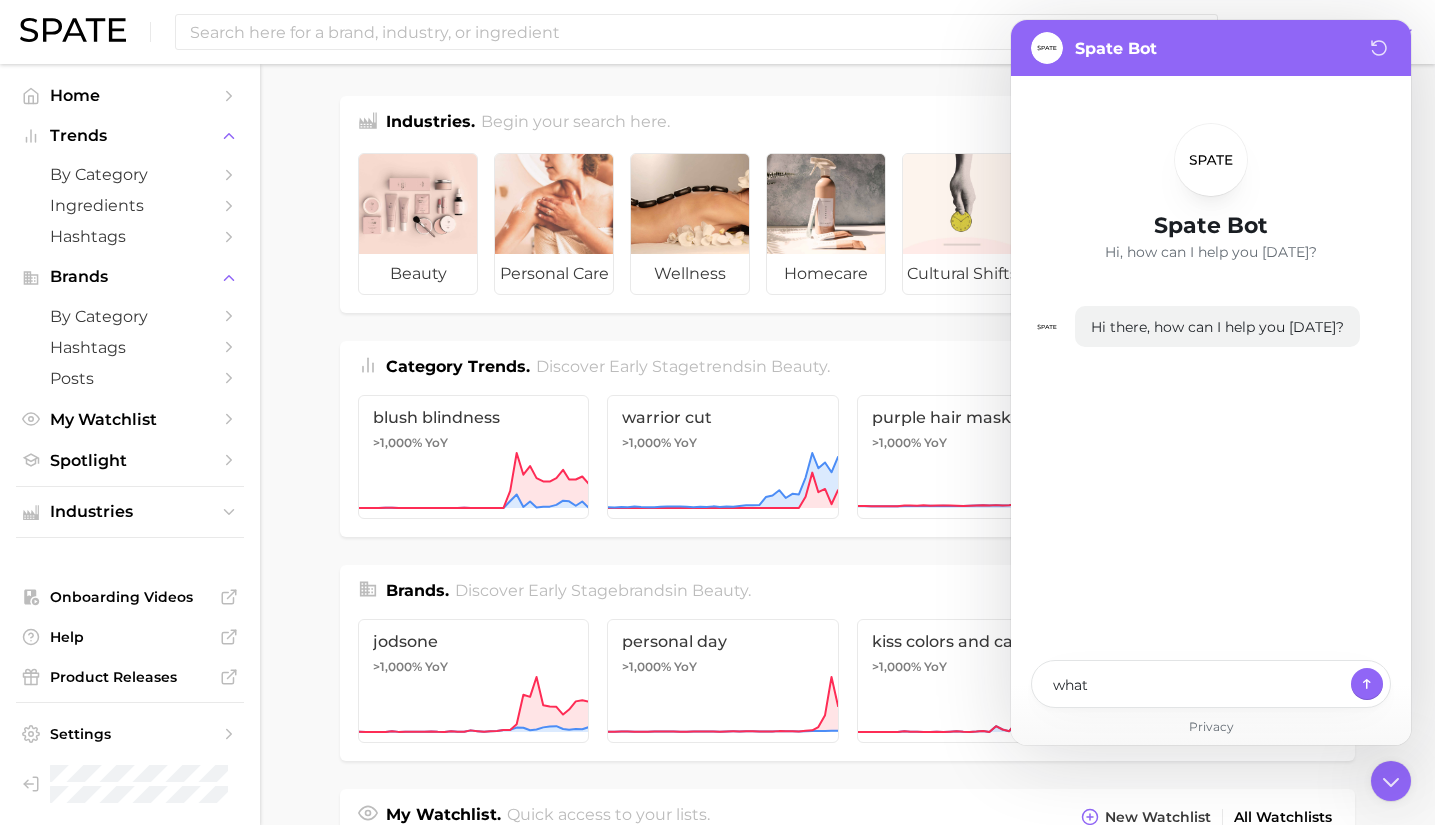 type on "x" 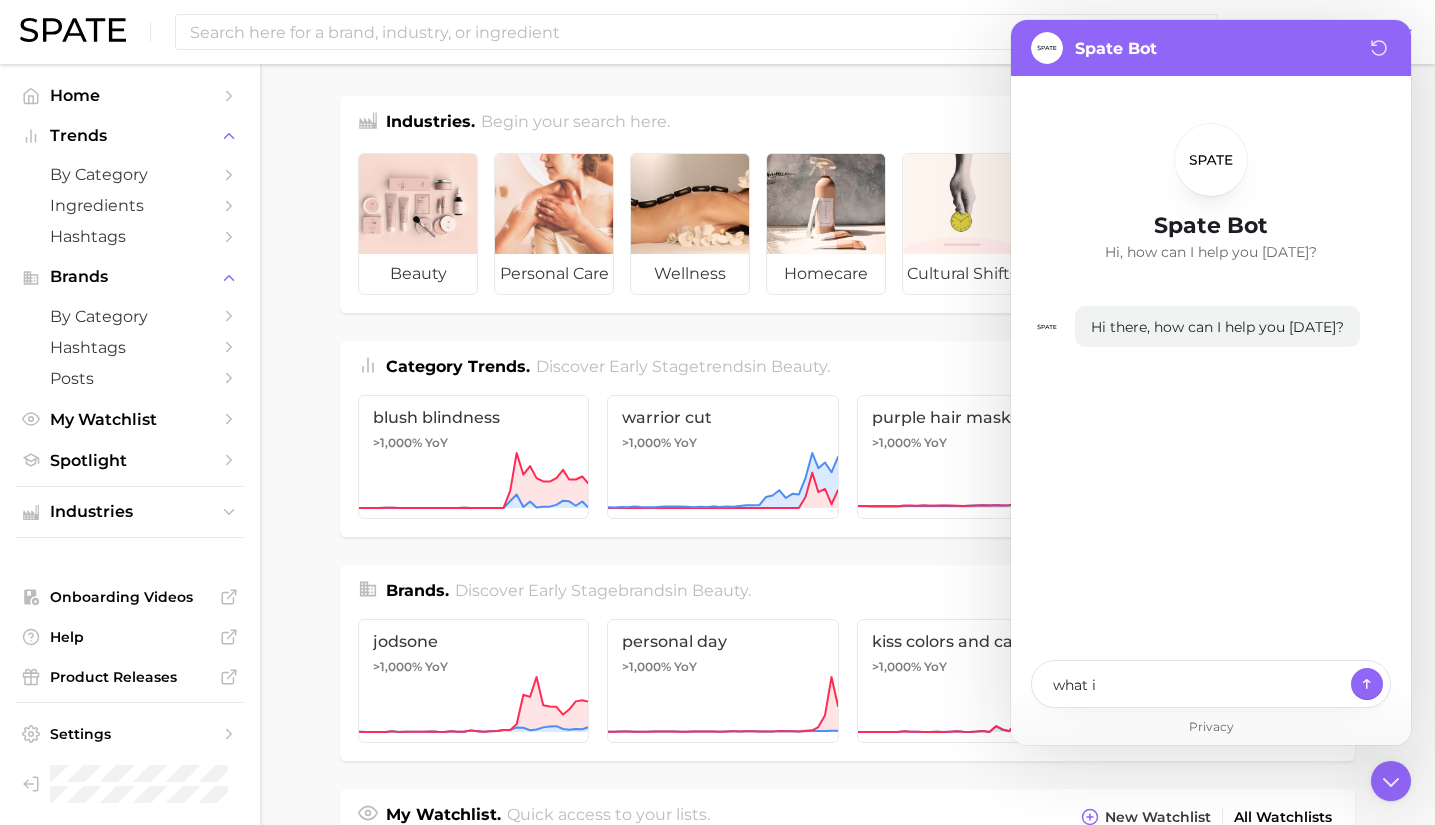 type on "x" 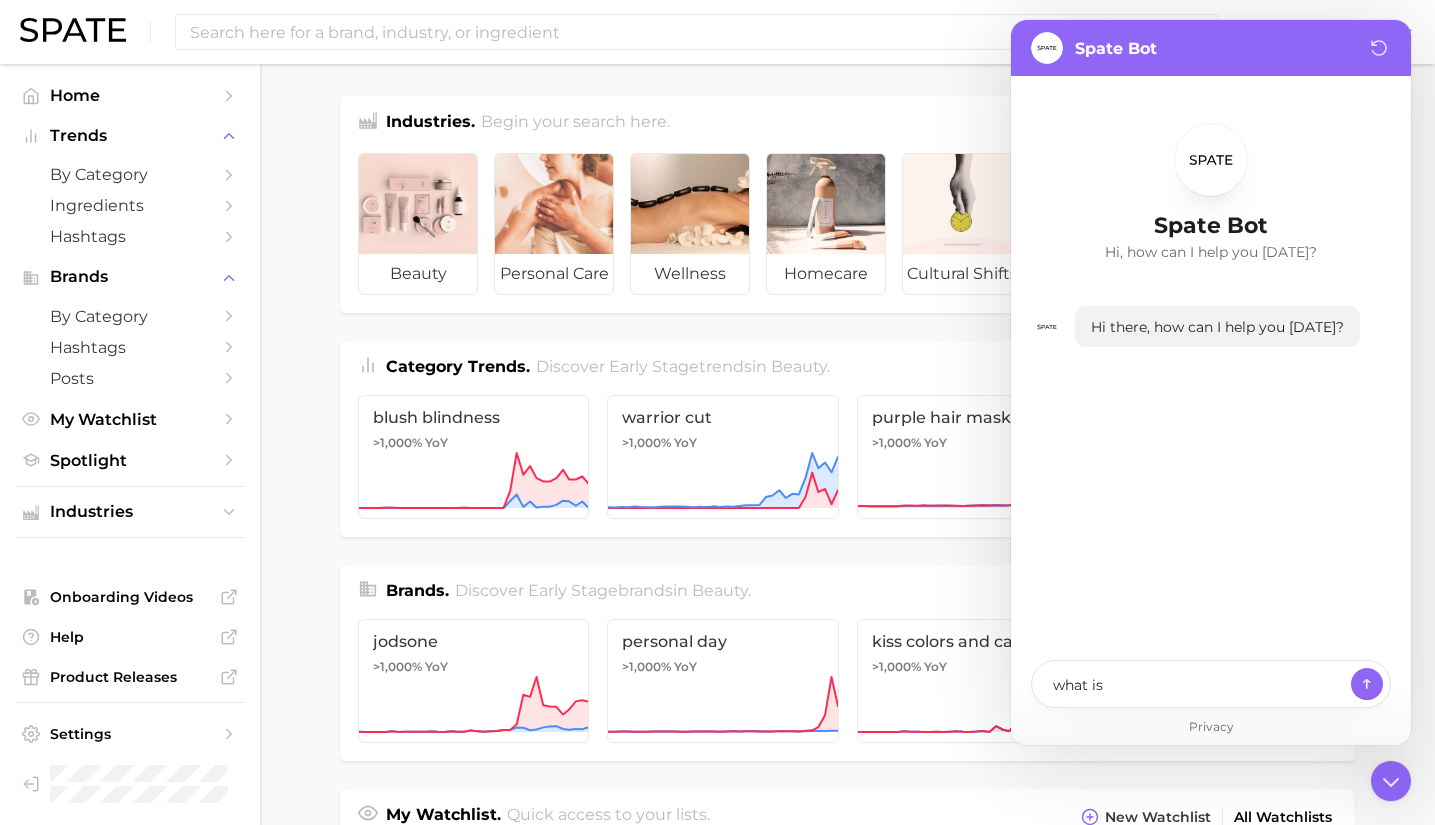 type on "x" 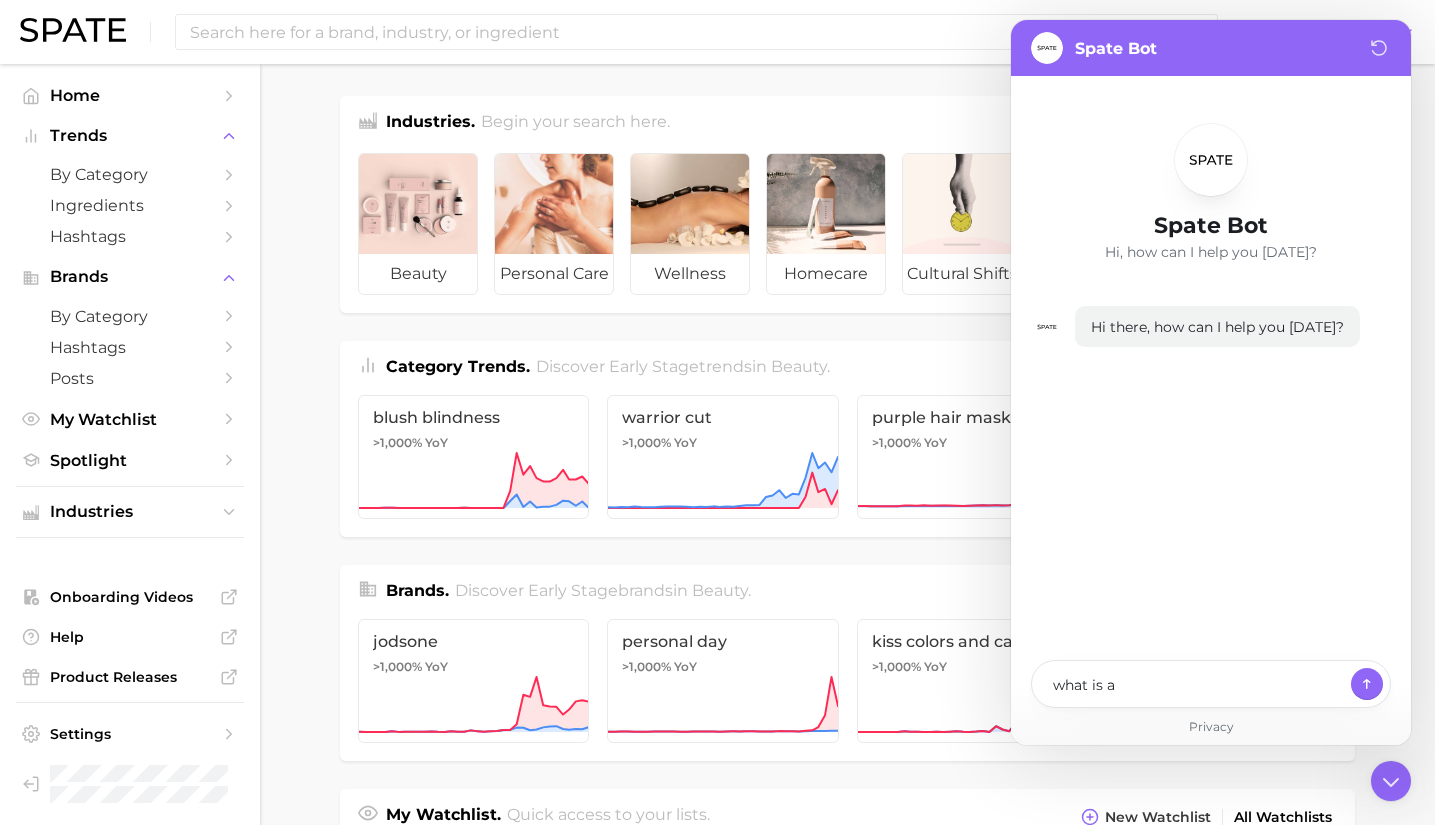 type on "x" 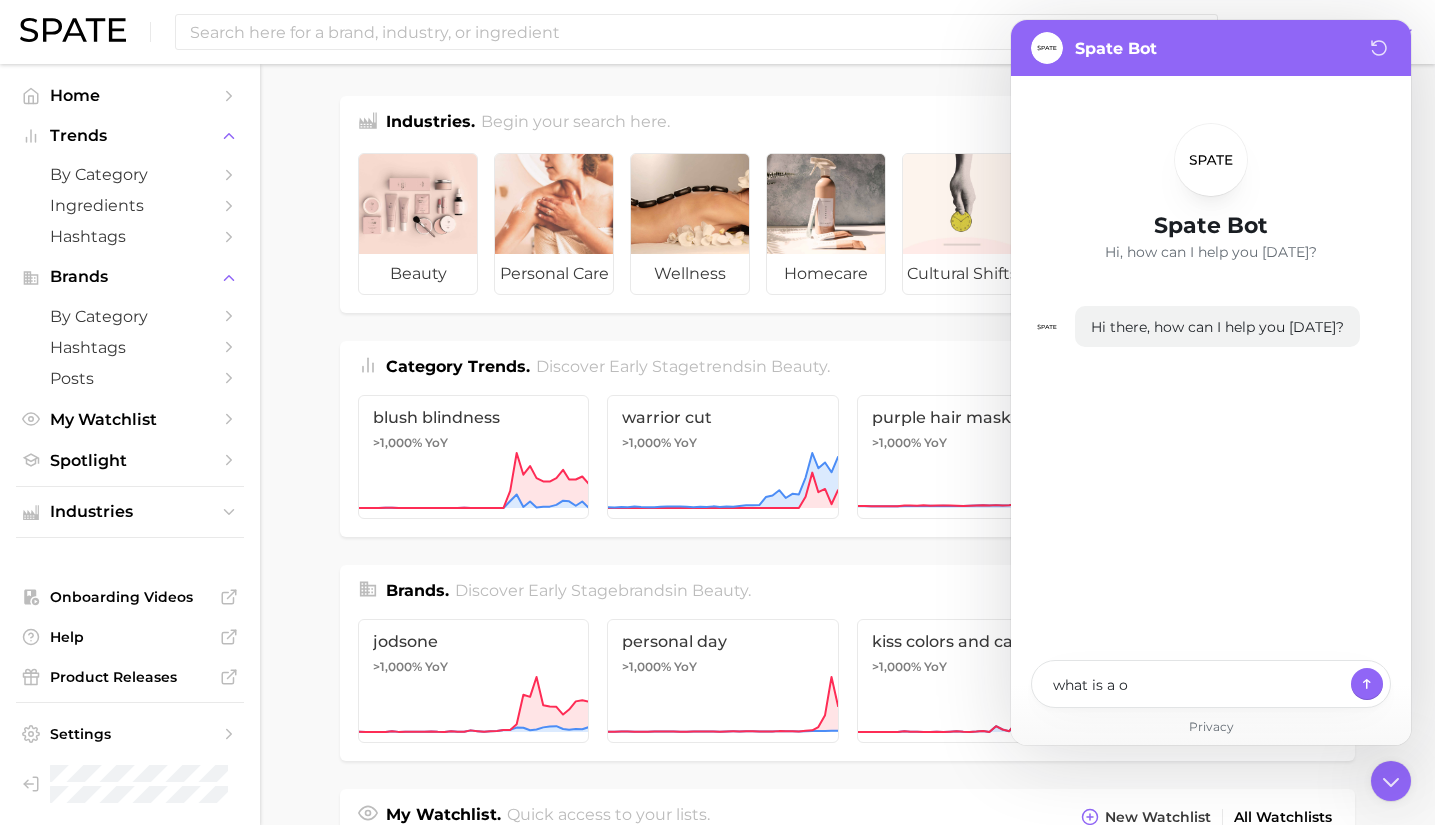 type on "what is a oa" 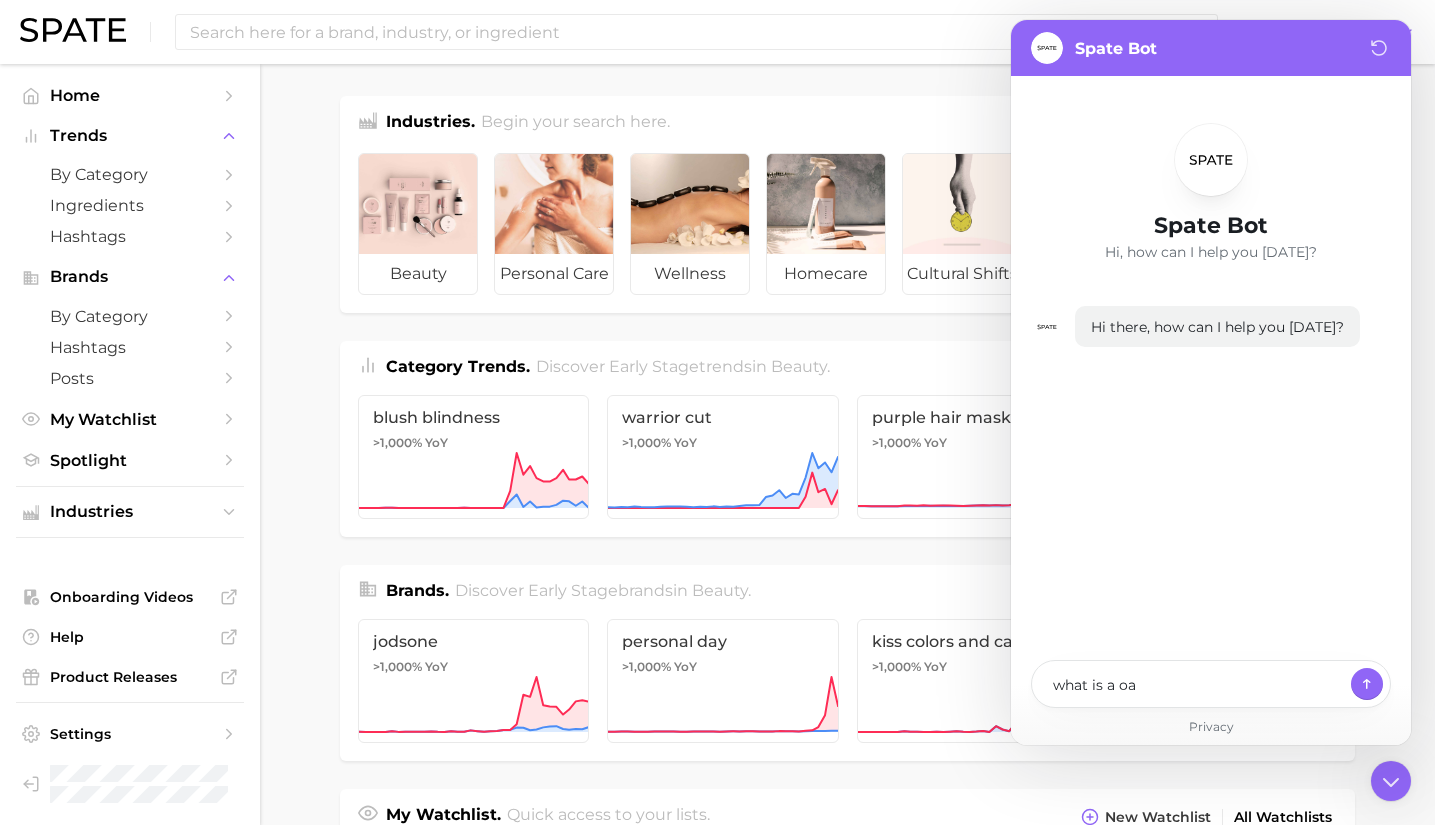 type on "x" 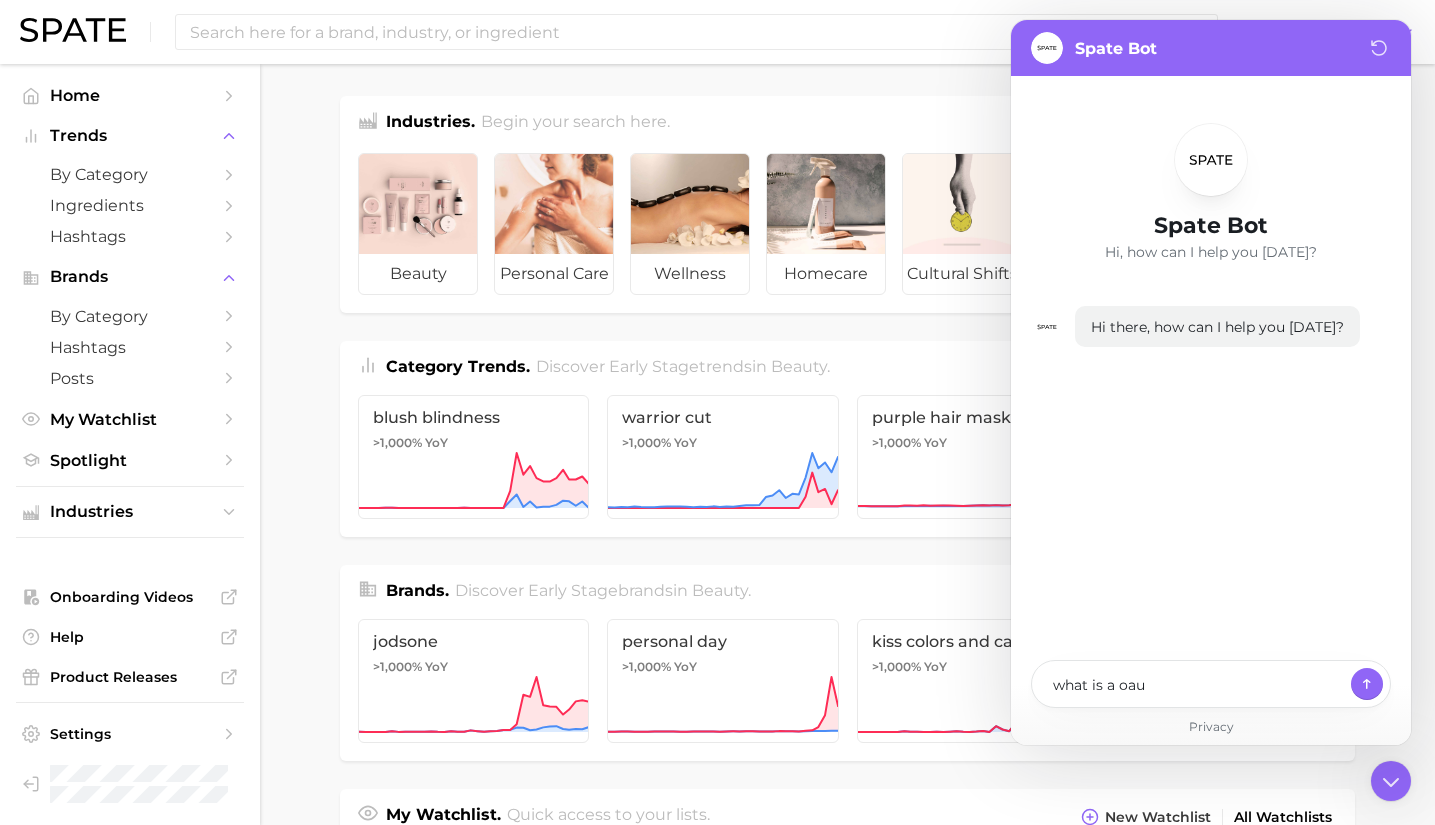 type on "x" 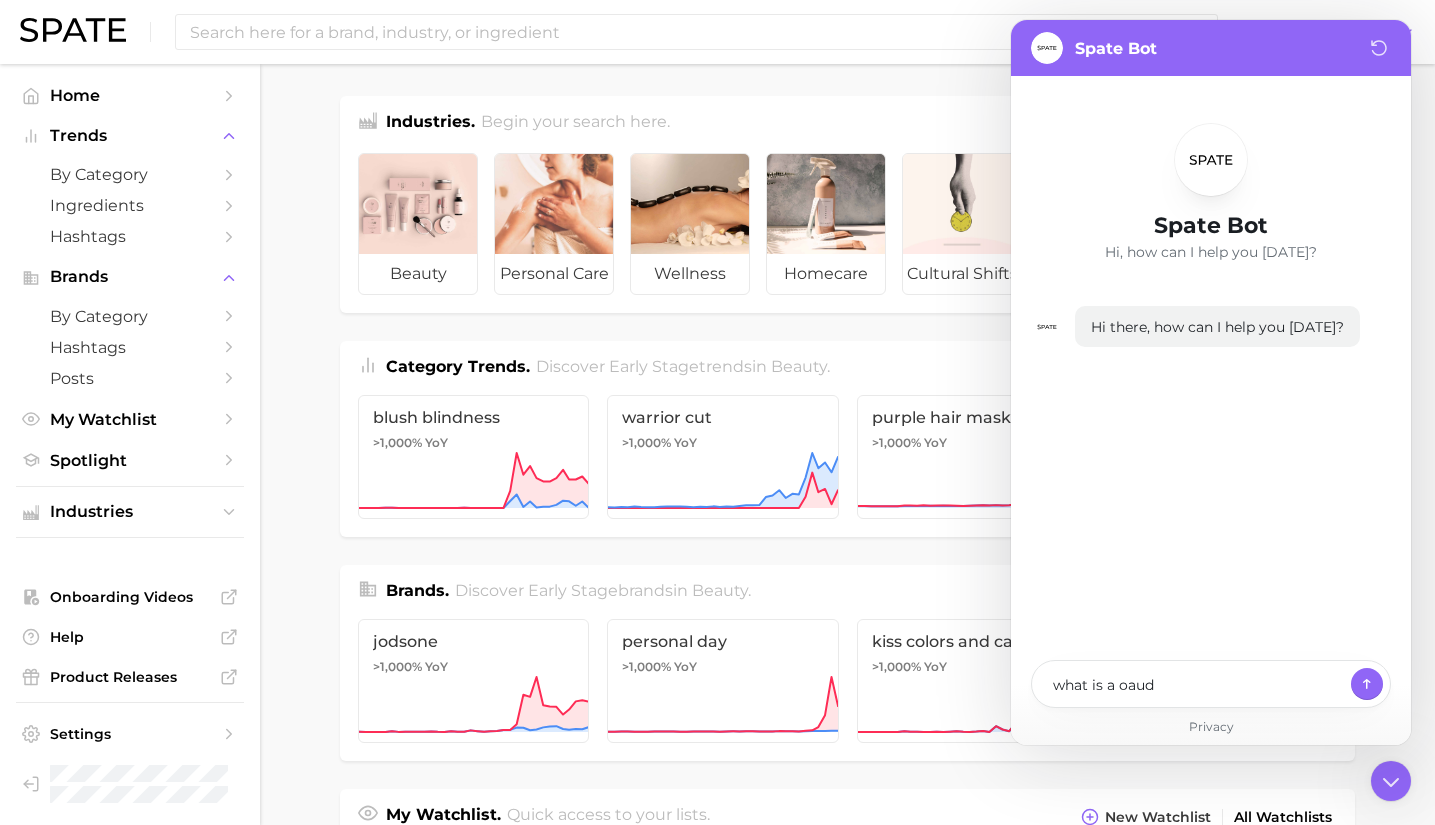 type on "x" 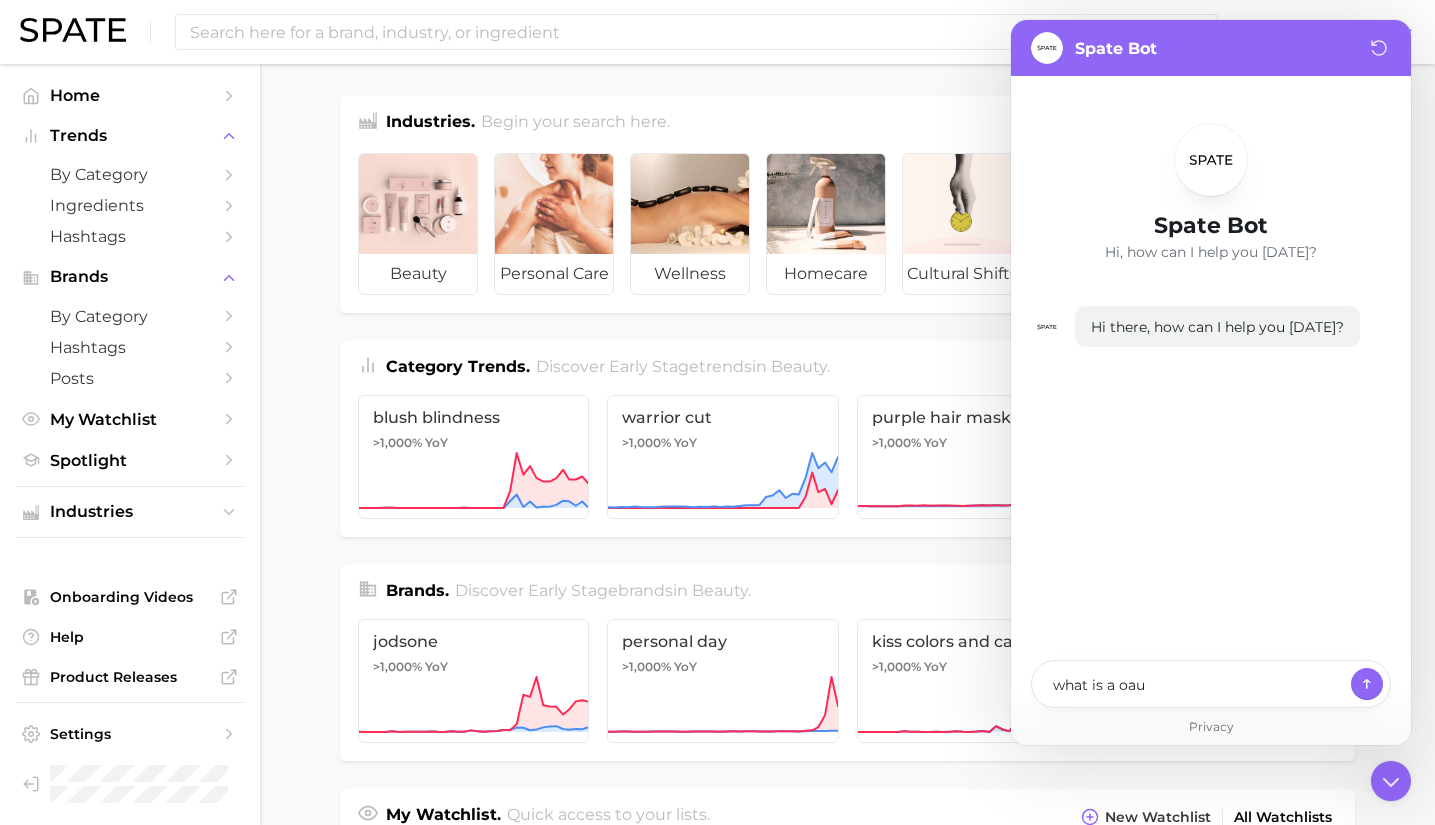 type on "x" 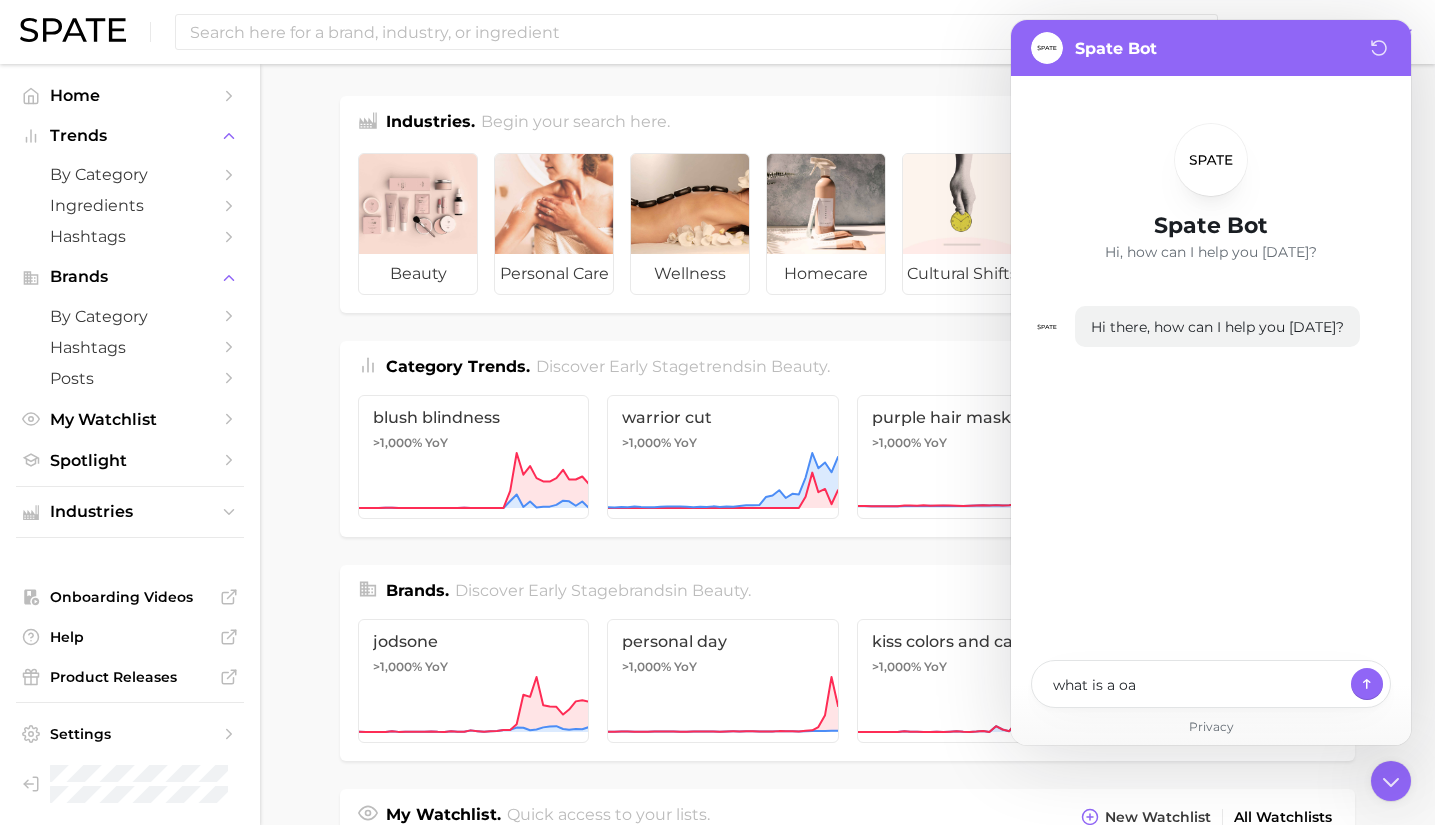 type on "x" 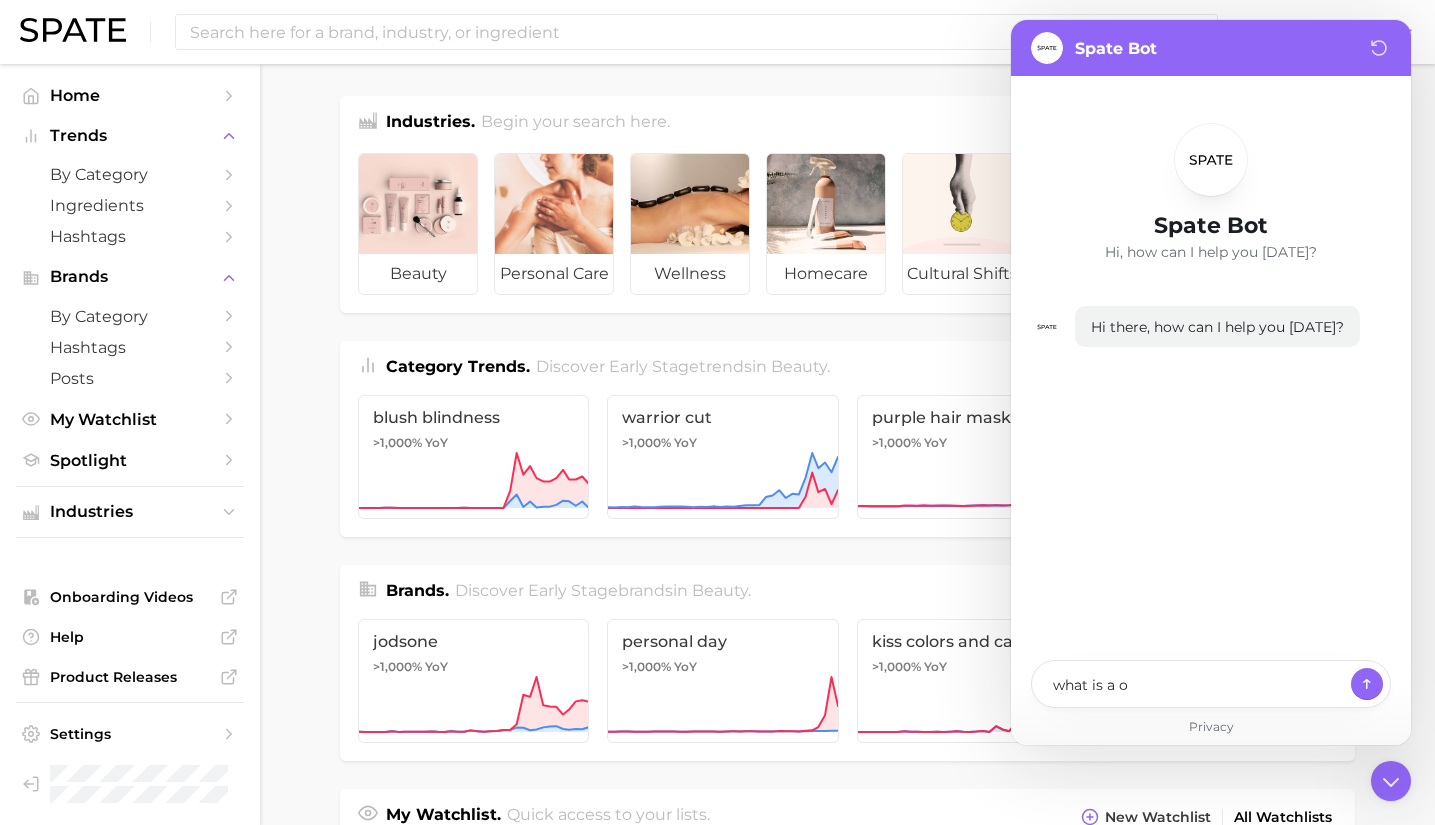 type on "x" 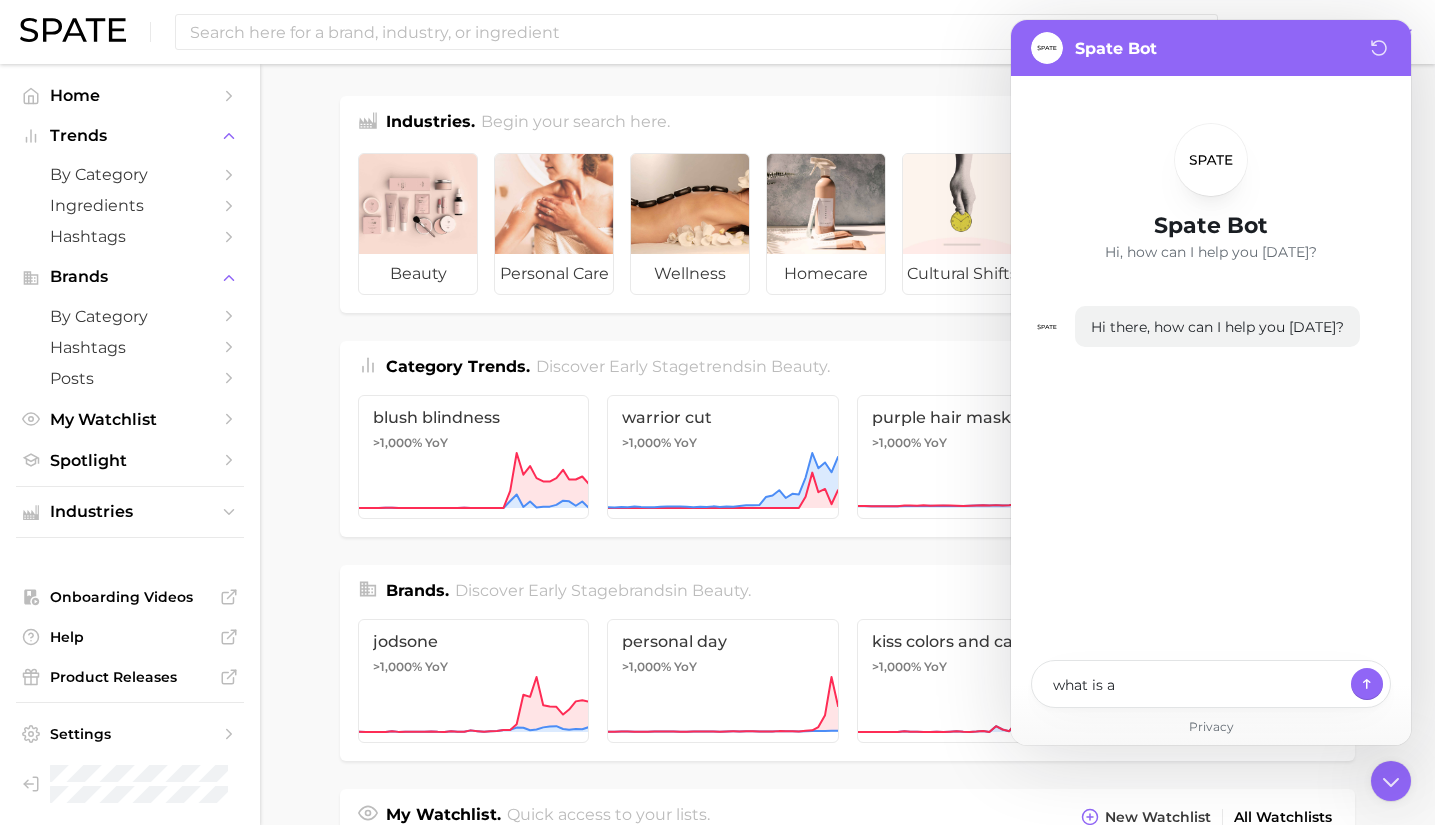 type on "x" 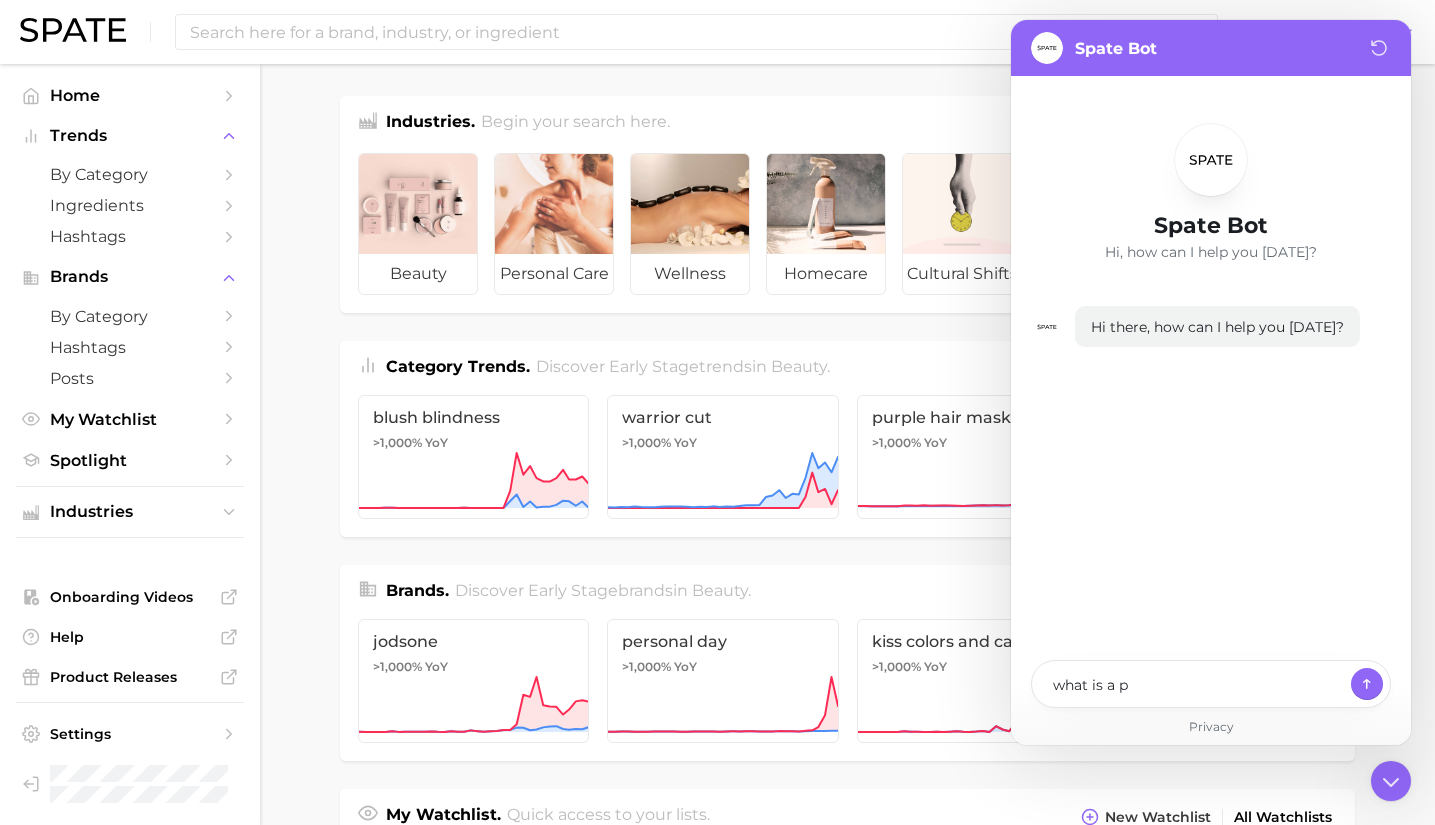 type on "x" 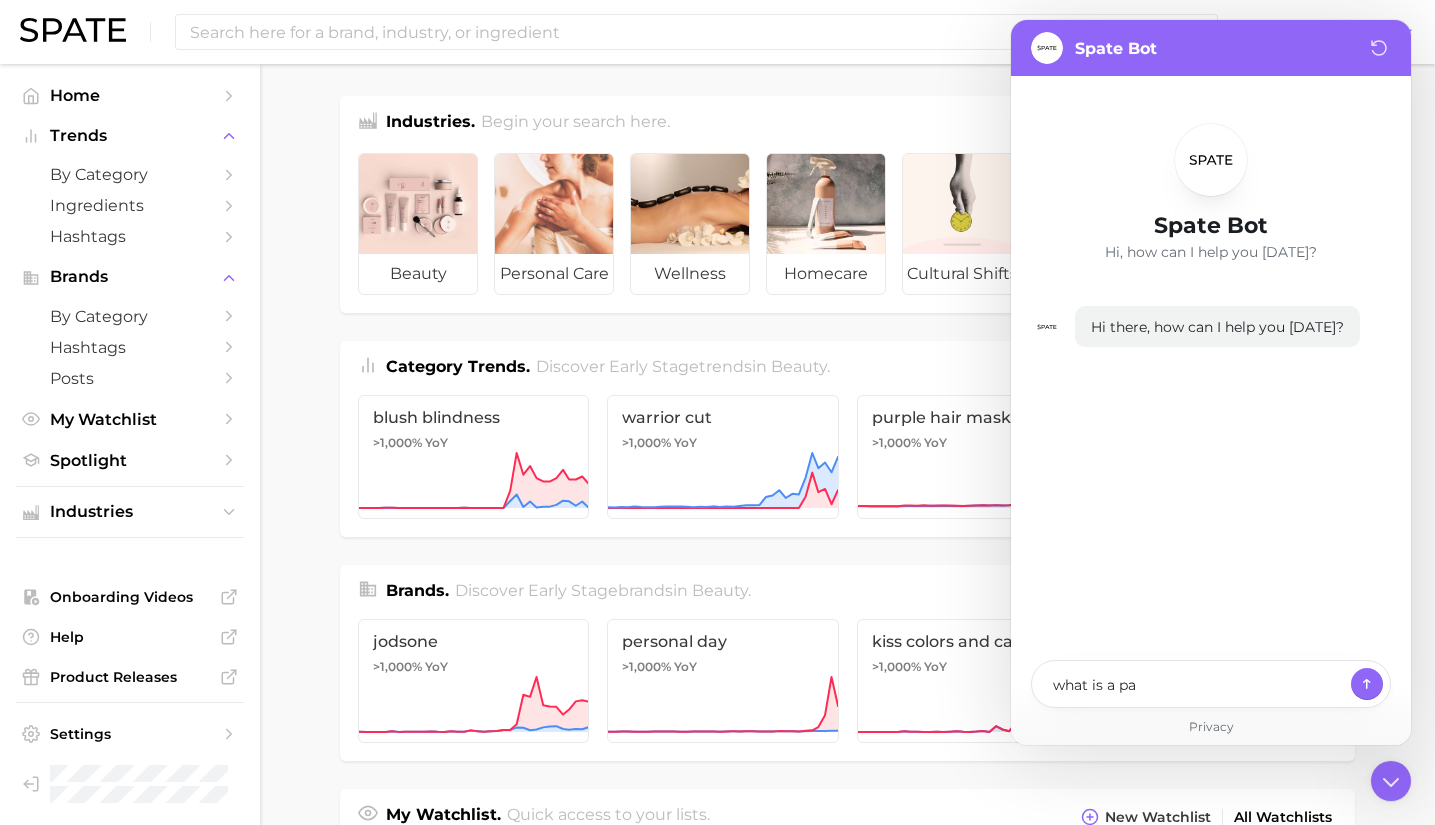 type on "x" 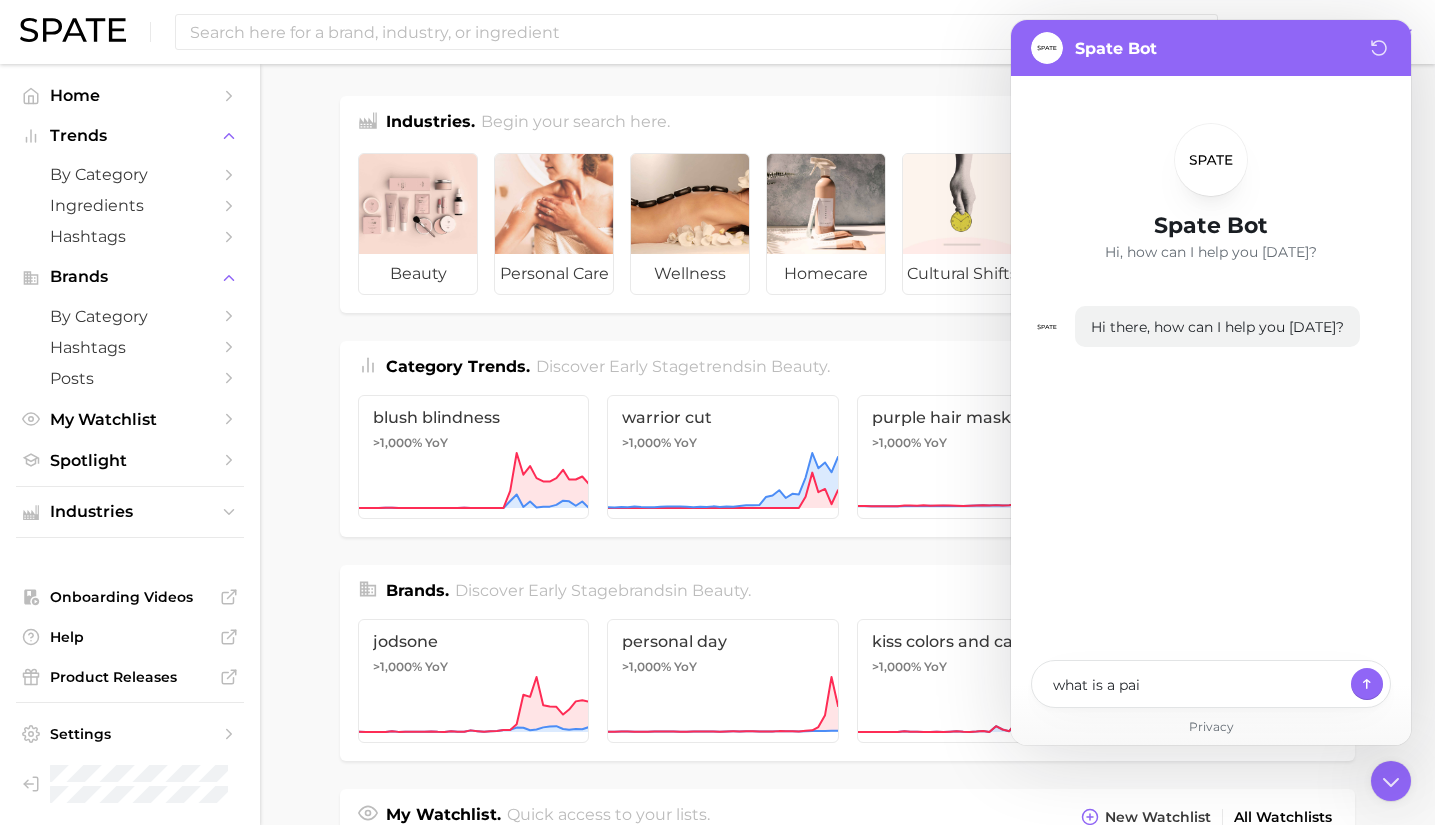 type on "x" 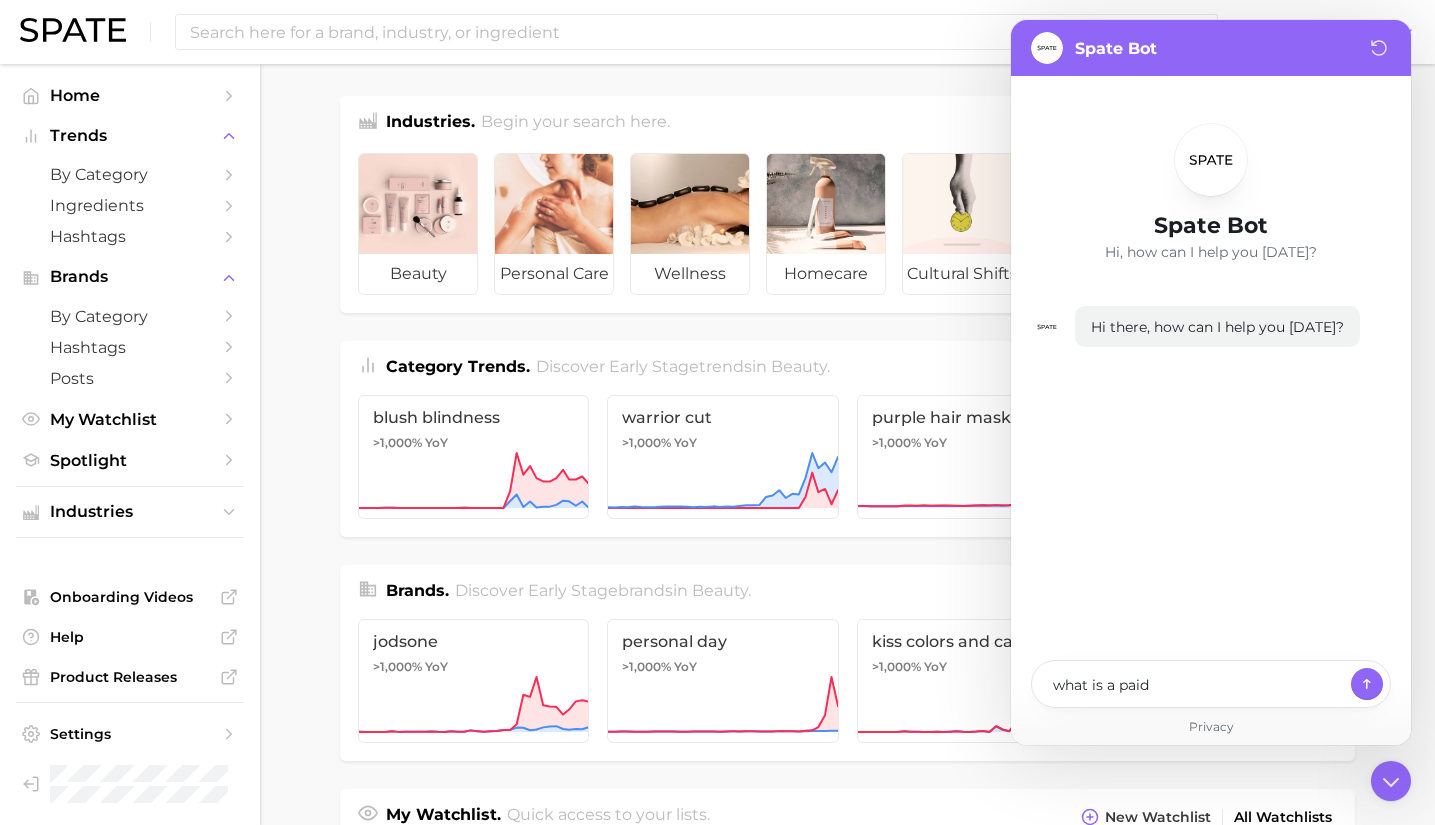 type on "x" 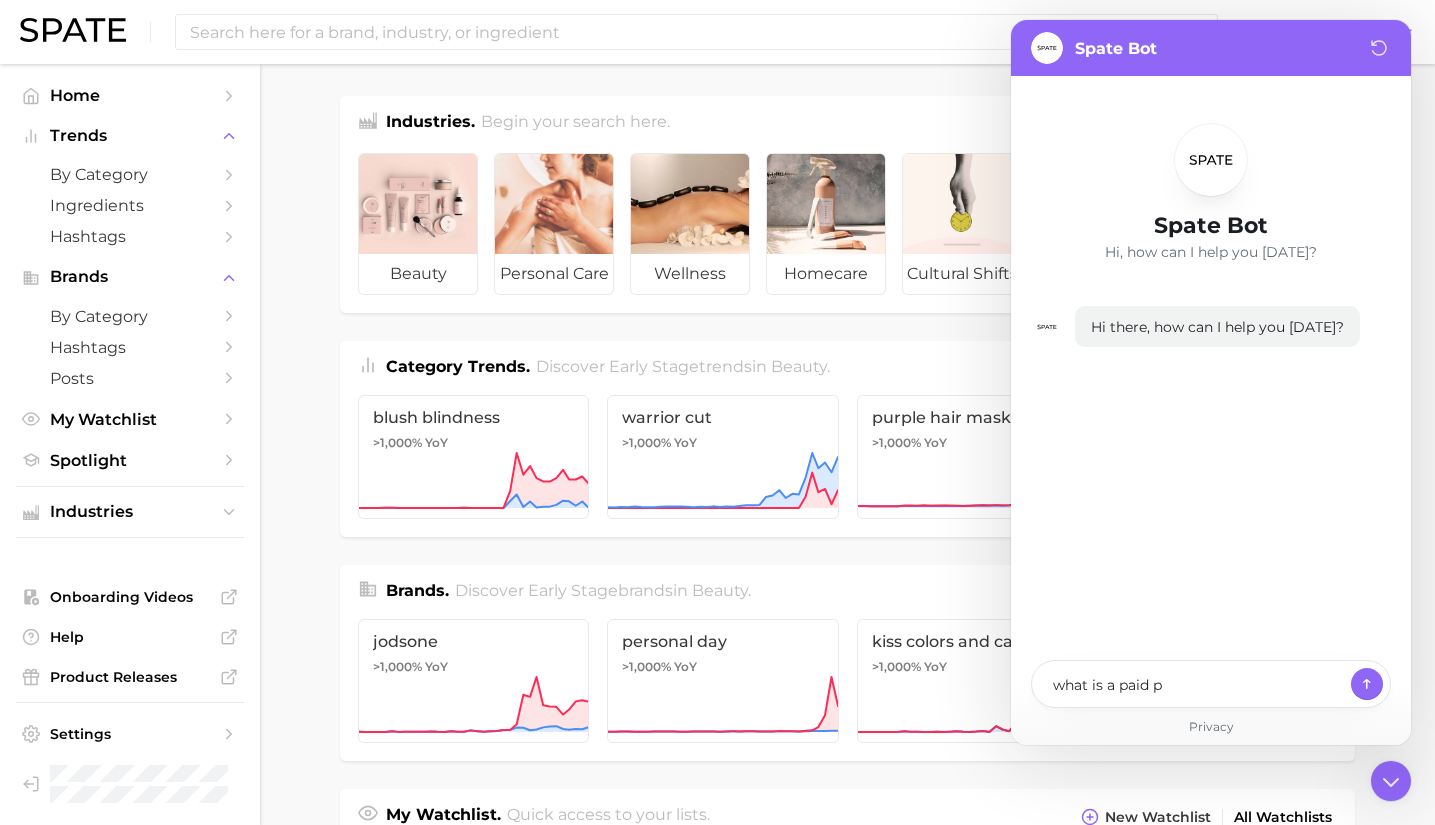 type on "x" 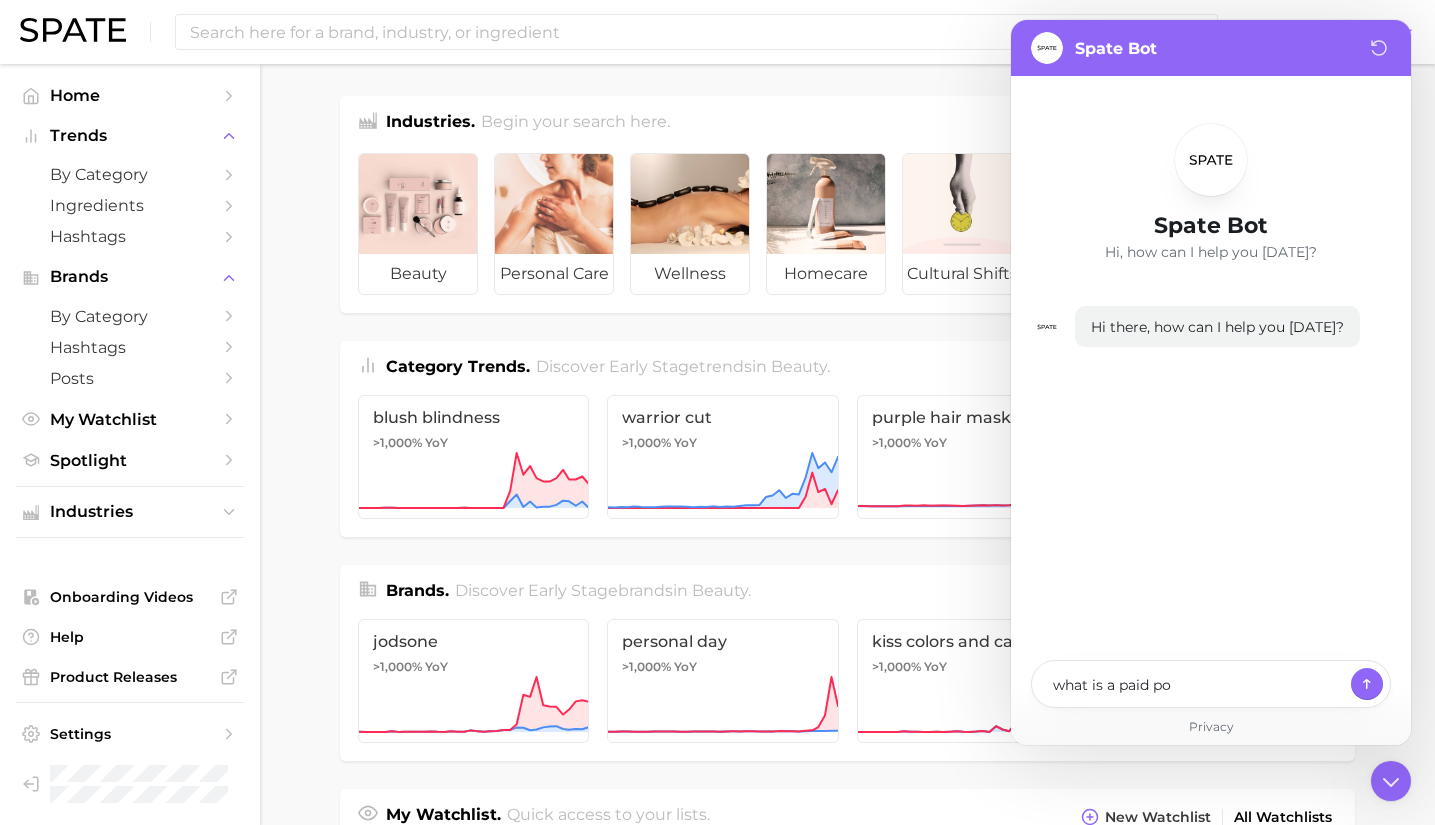 type on "x" 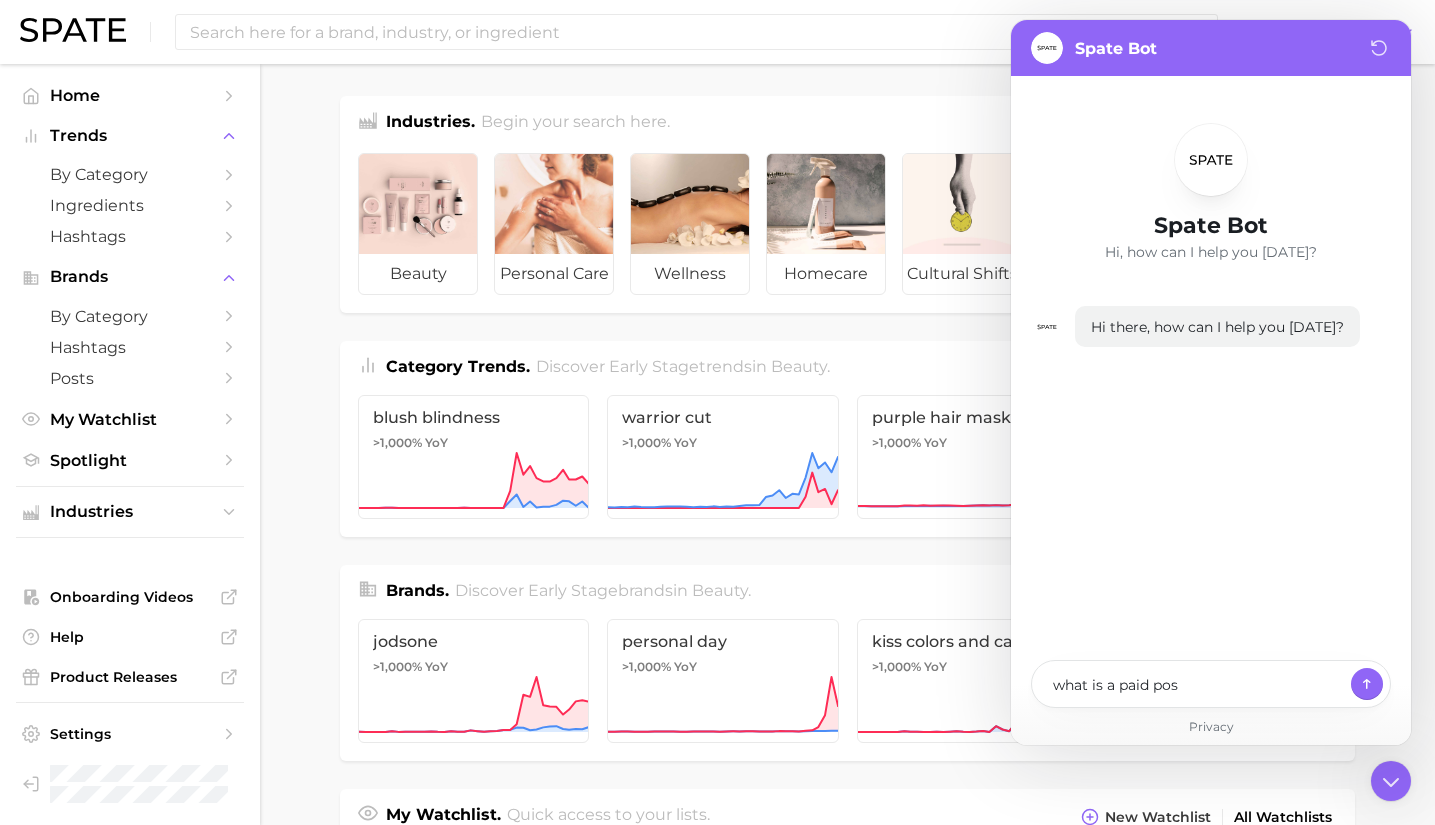 type on "x" 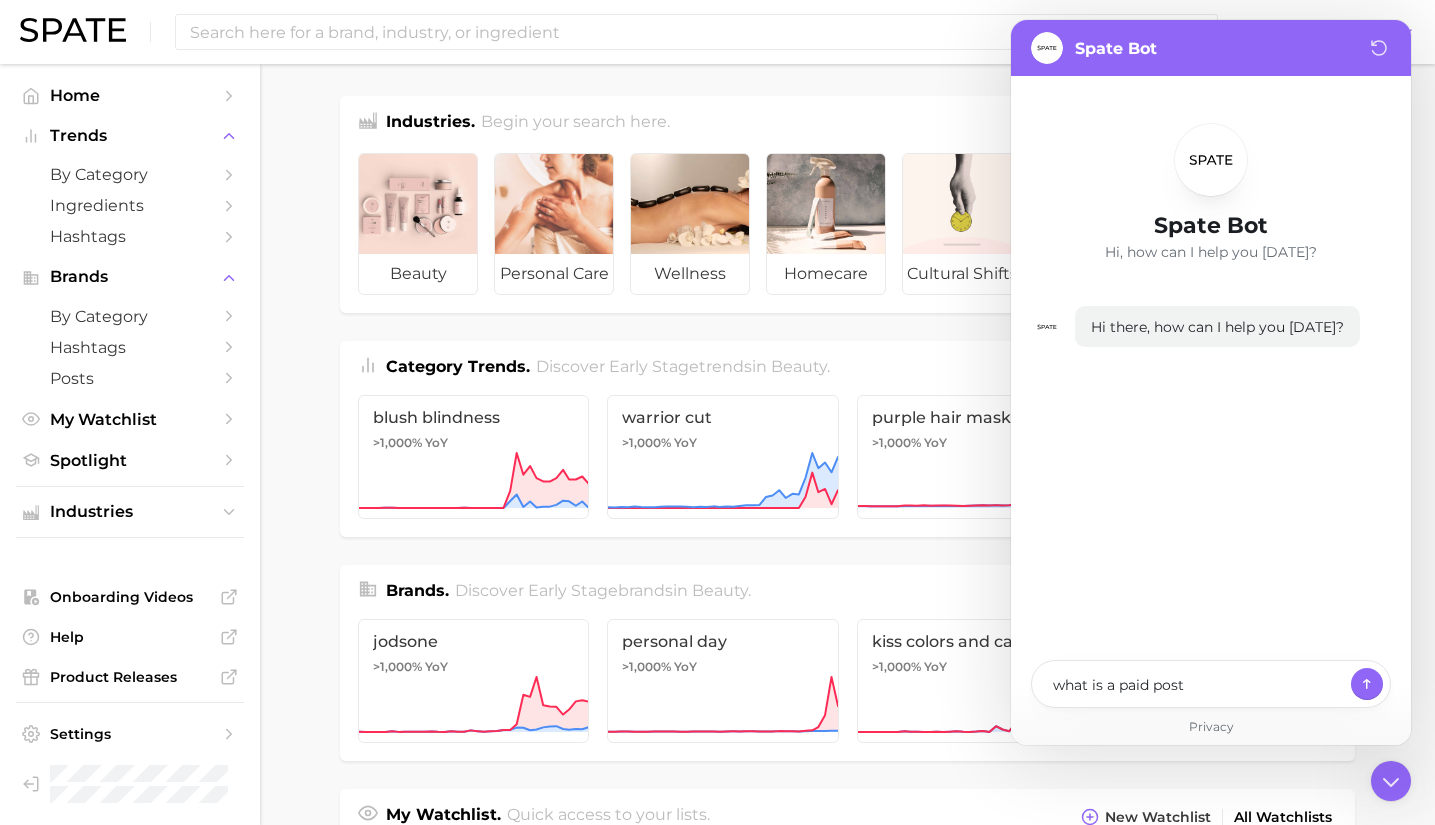 type on "x" 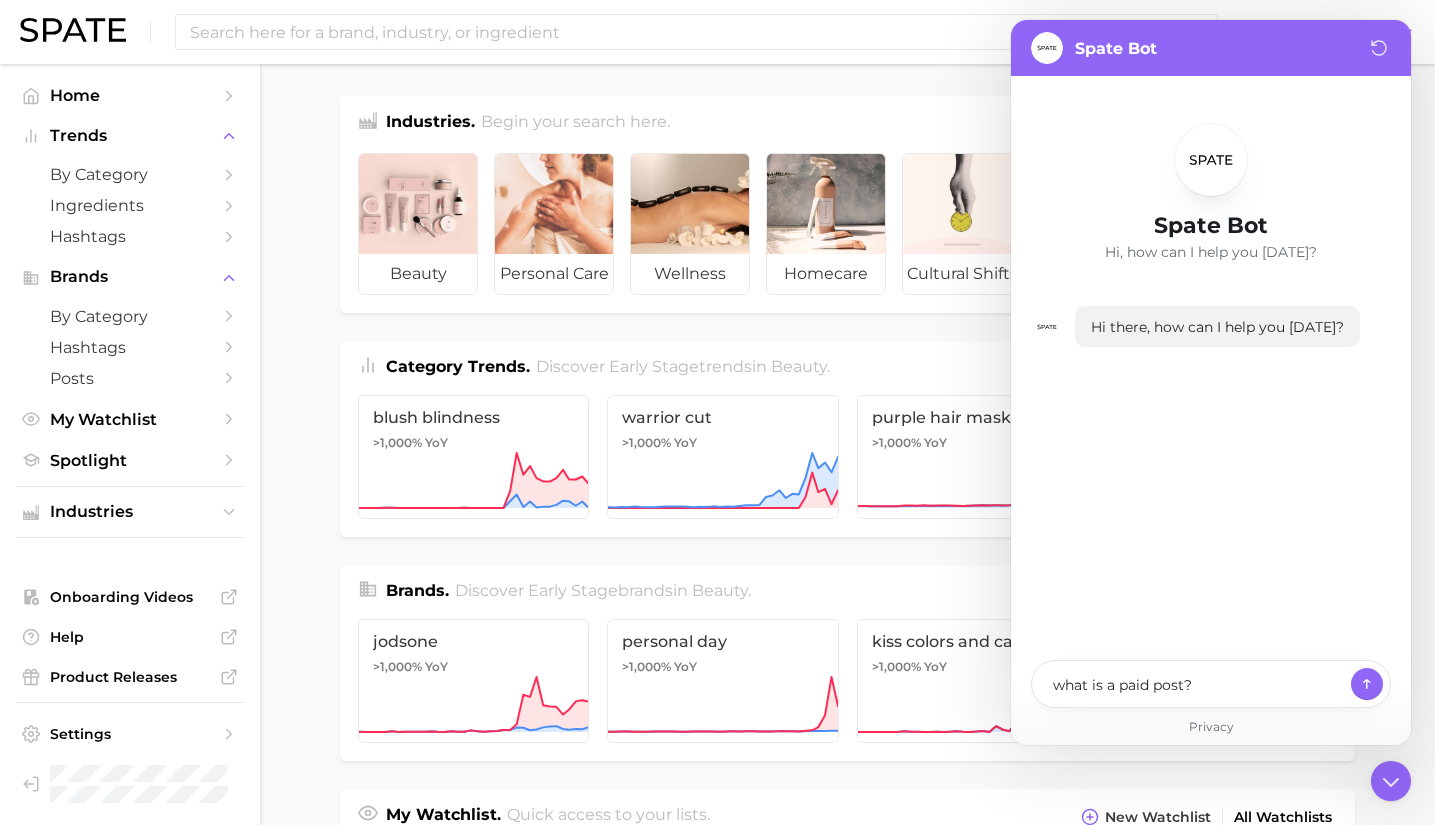 type on "x" 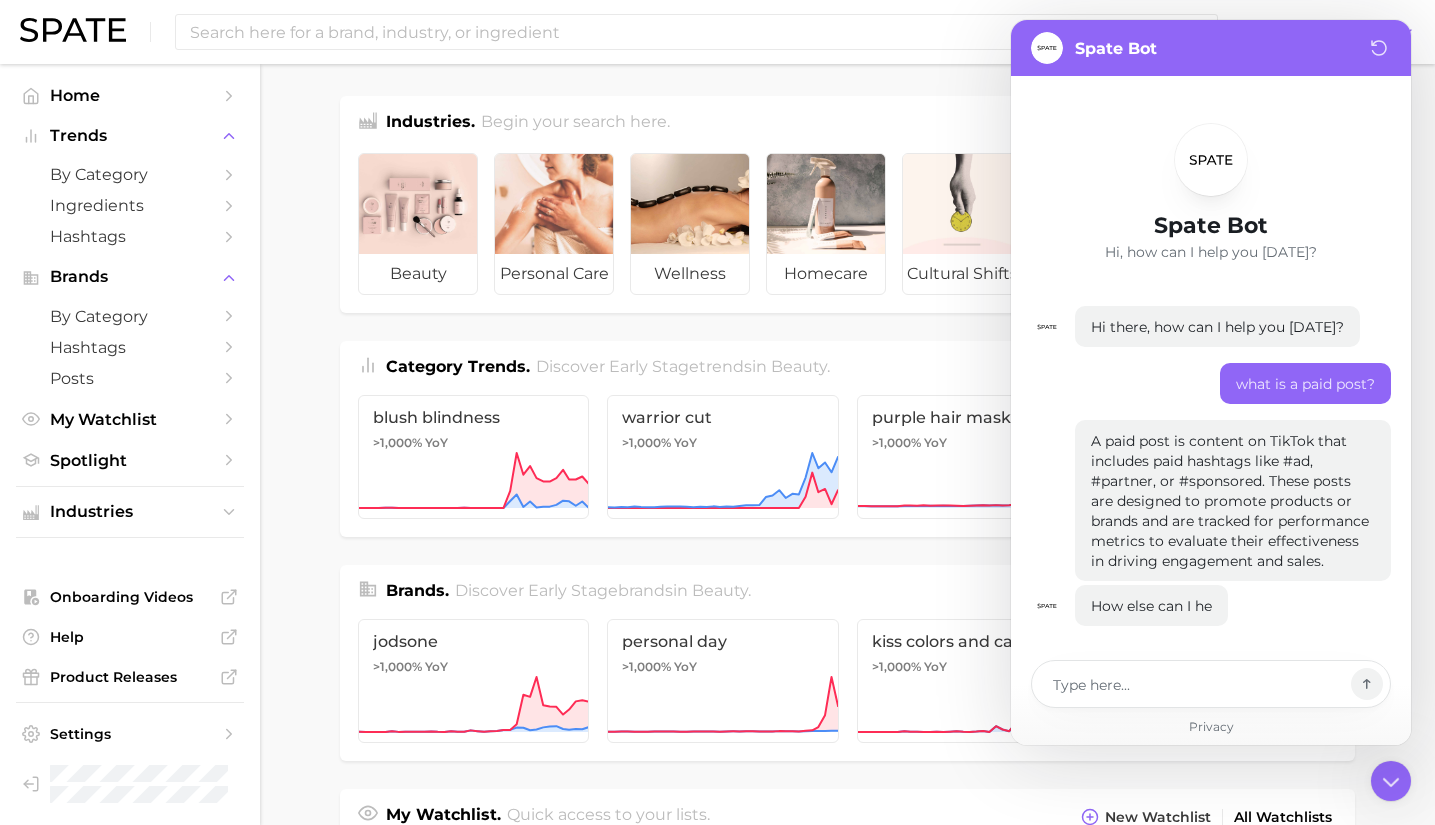 scroll, scrollTop: 2, scrollLeft: 0, axis: vertical 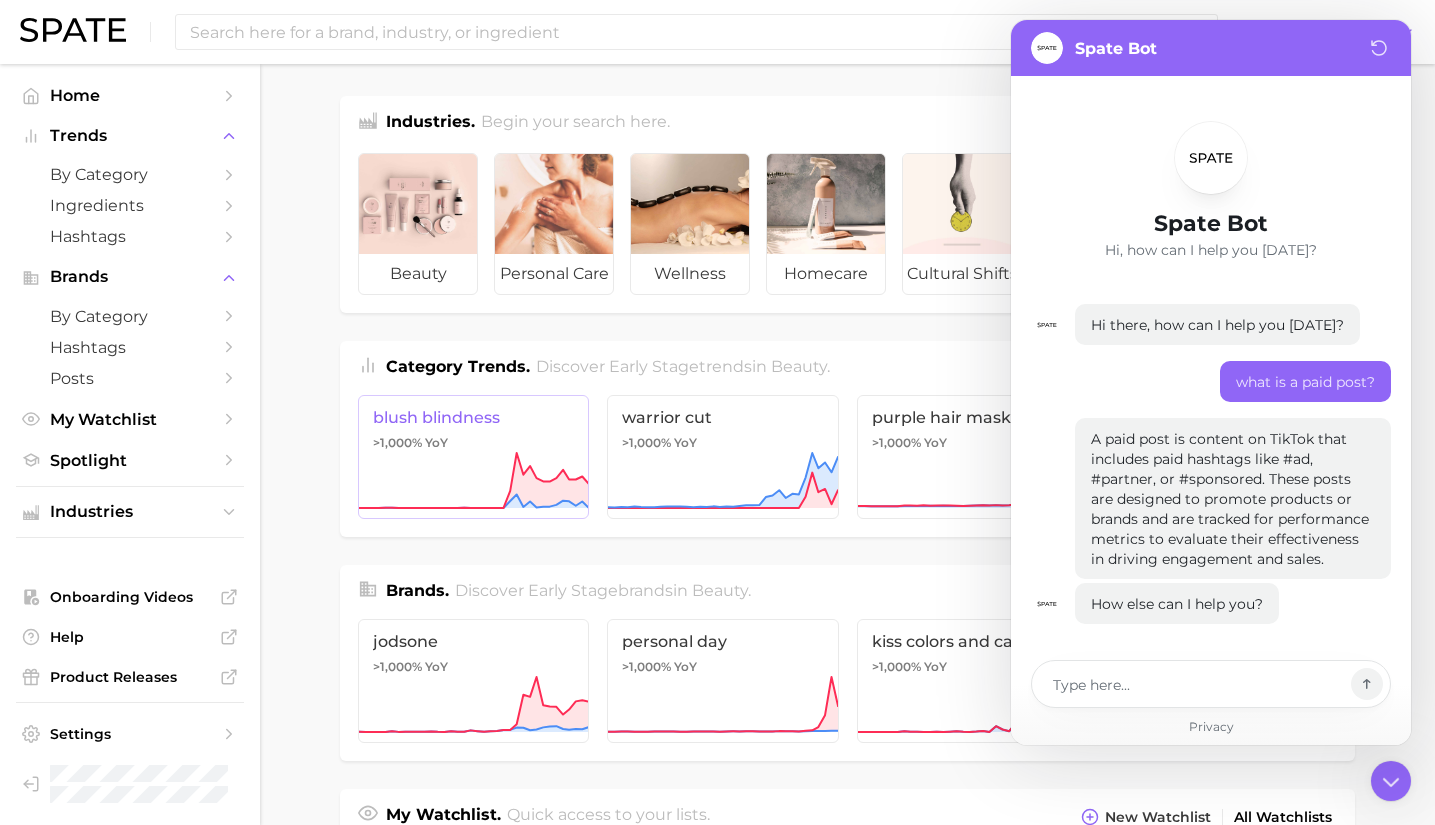 click on "blush blindness >1,000%   YoY" at bounding box center [473, 457] 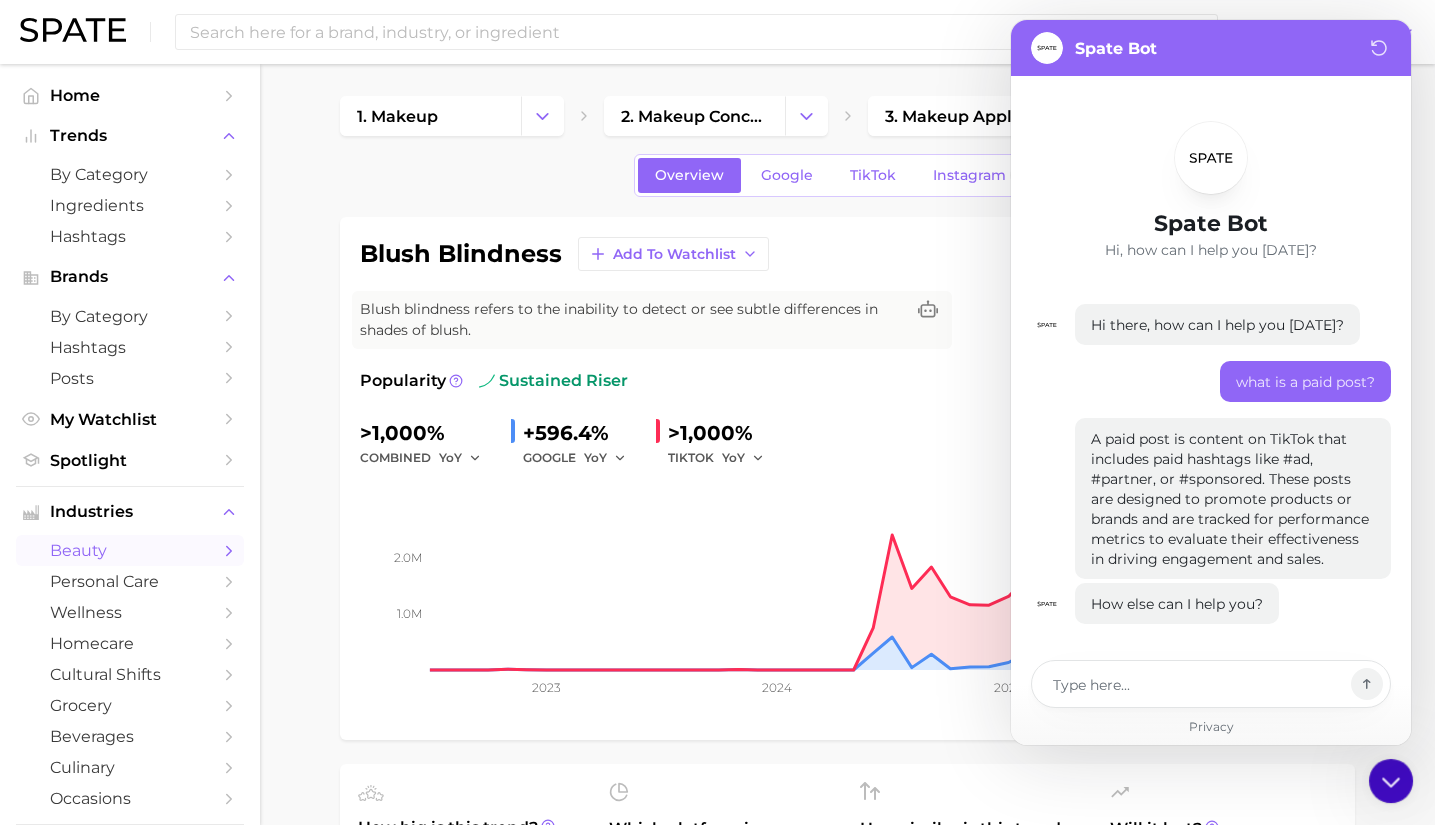 click 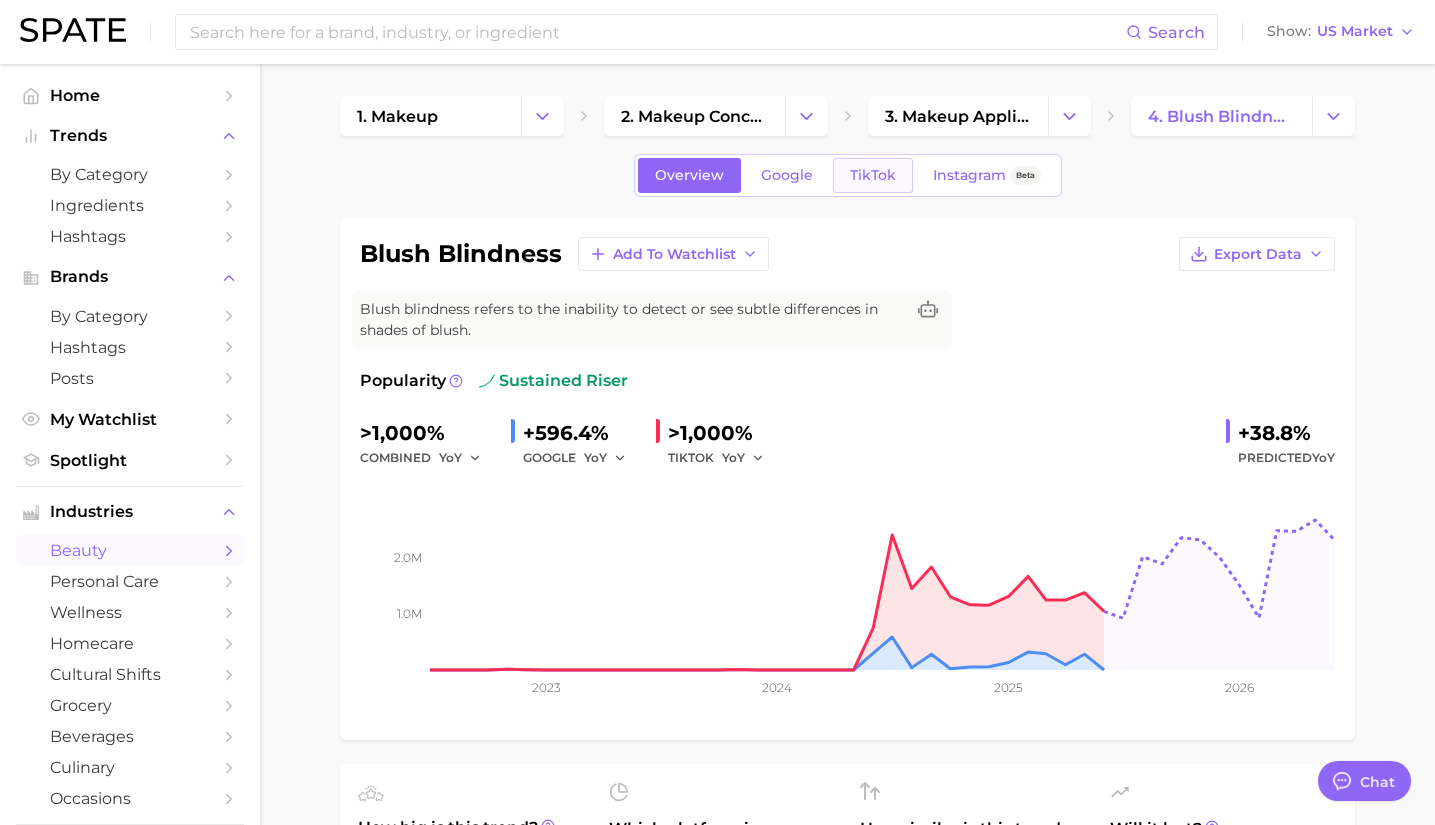 click on "TikTok" at bounding box center [873, 175] 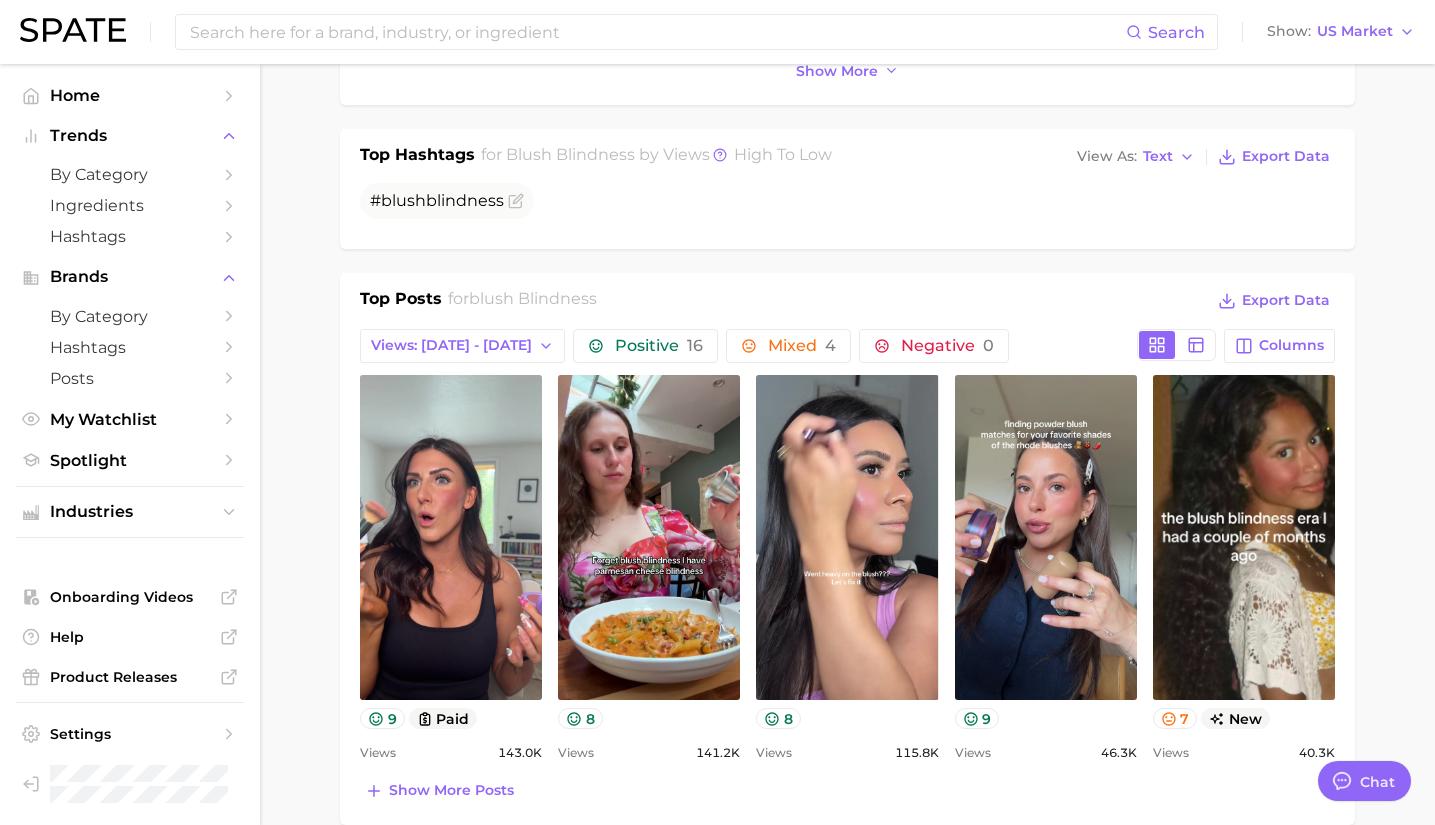 scroll, scrollTop: 835, scrollLeft: 0, axis: vertical 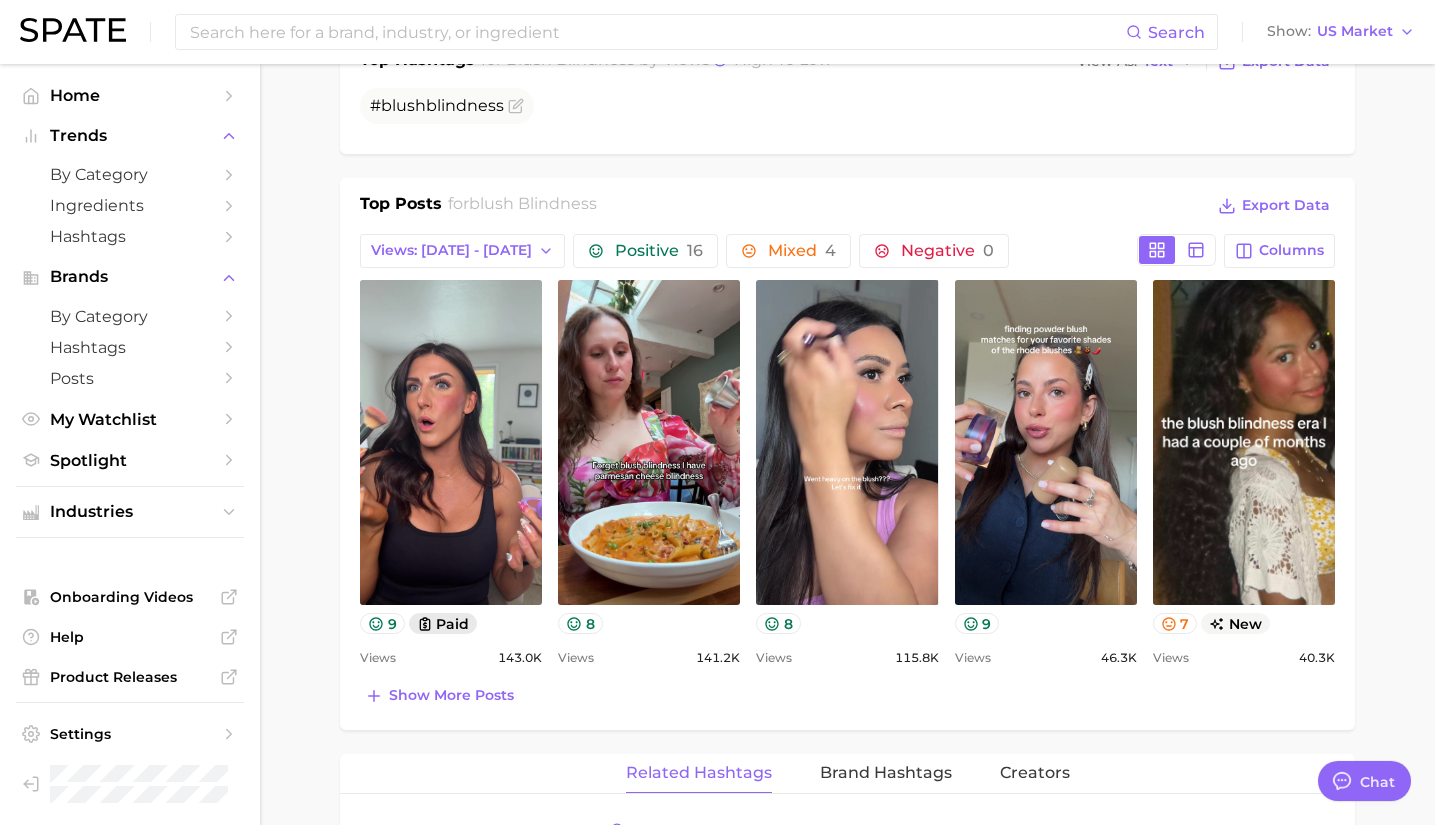 click on "paid" at bounding box center (443, 623) 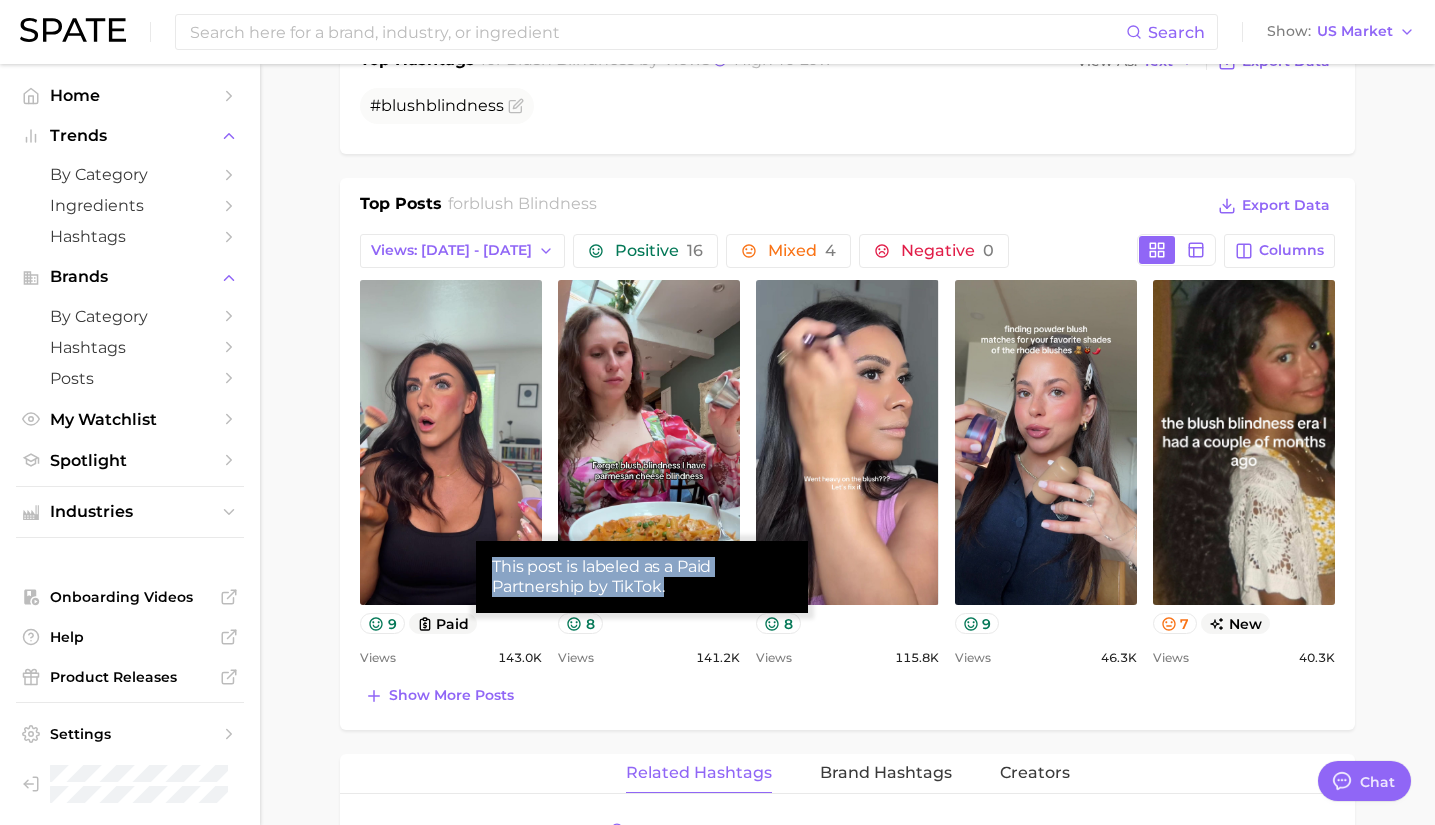 drag, startPoint x: 491, startPoint y: 570, endPoint x: 672, endPoint y: 596, distance: 182.85786 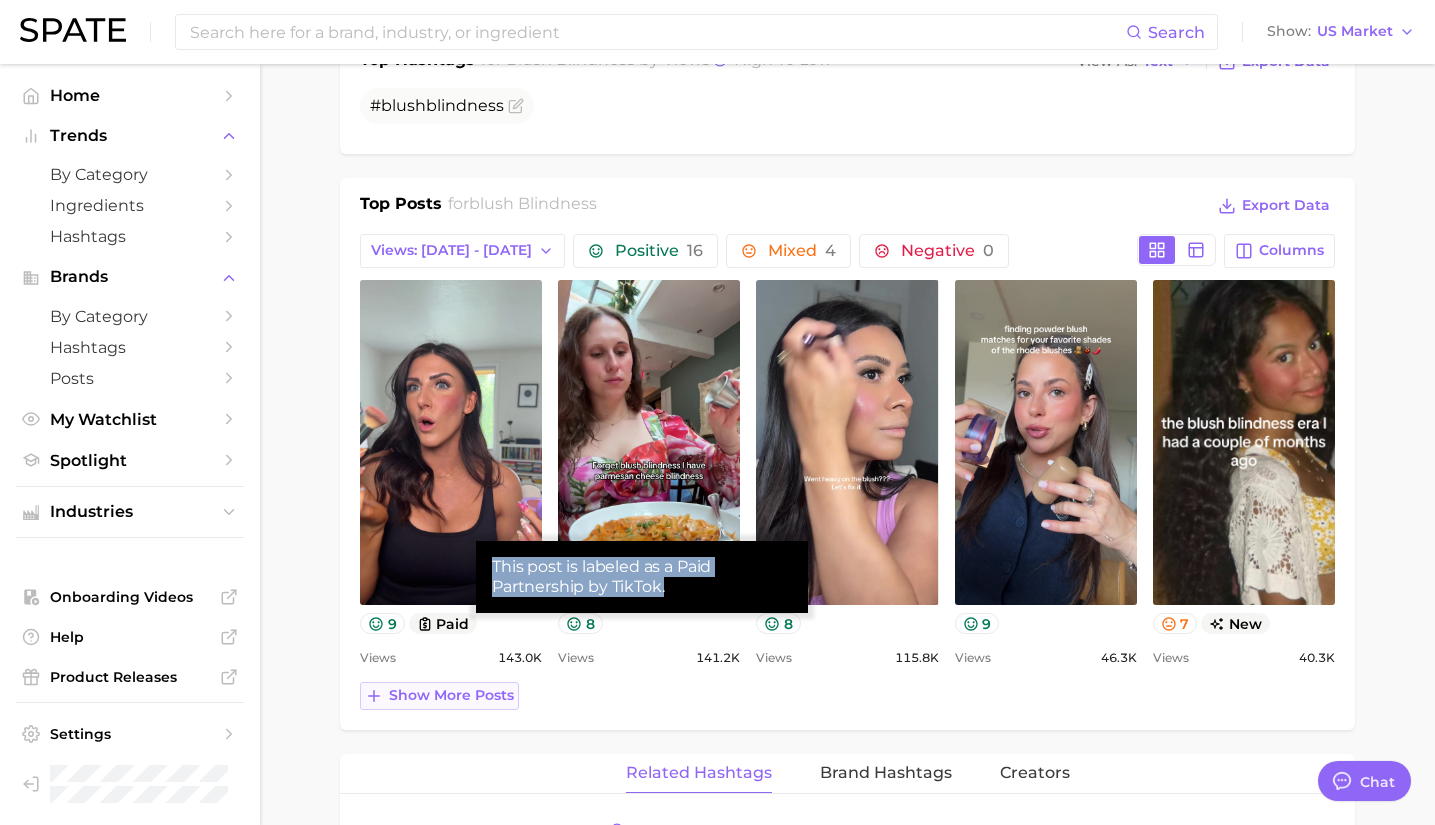 click on "Show more posts" at bounding box center [451, 695] 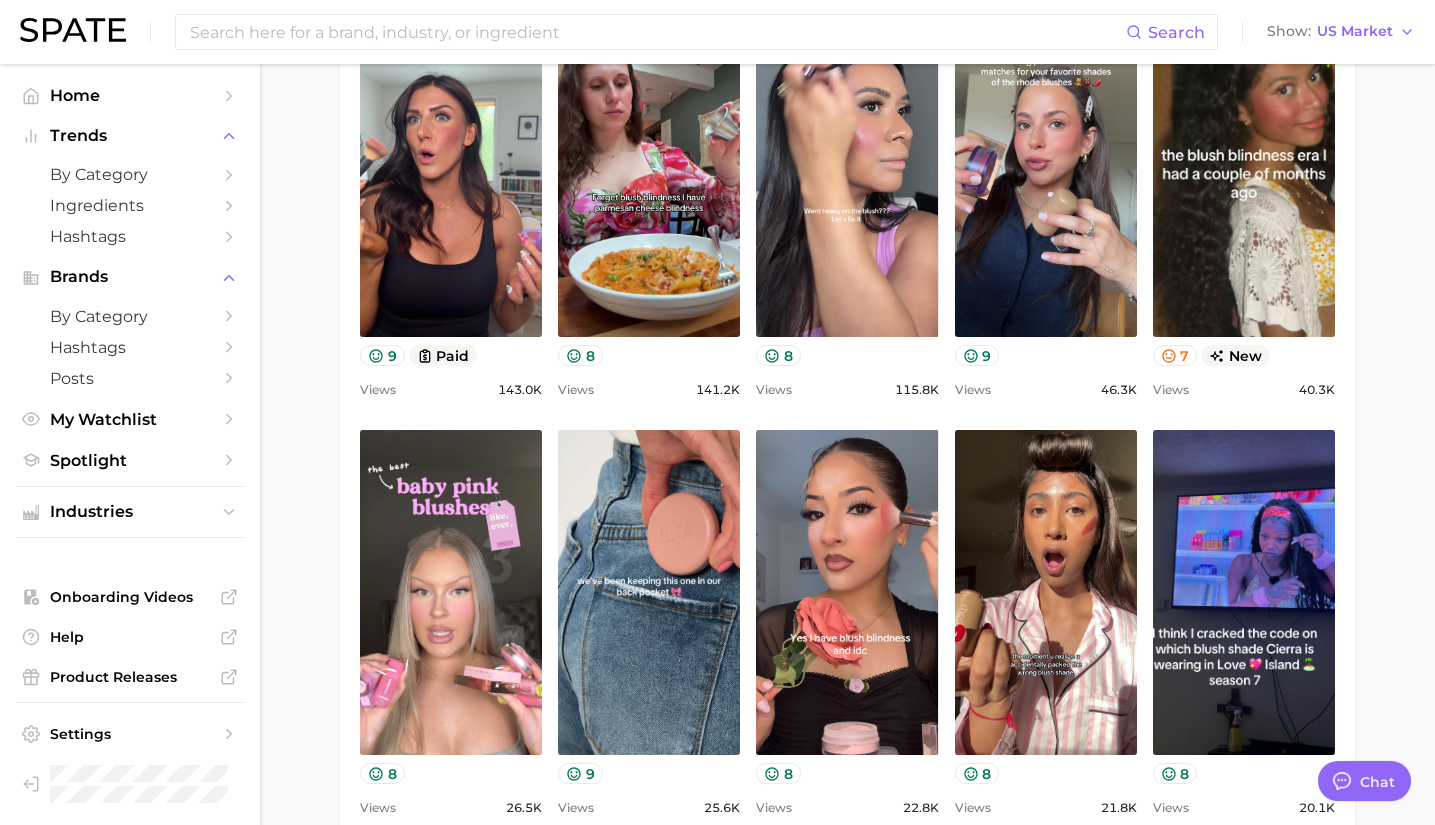 scroll, scrollTop: 1131, scrollLeft: 0, axis: vertical 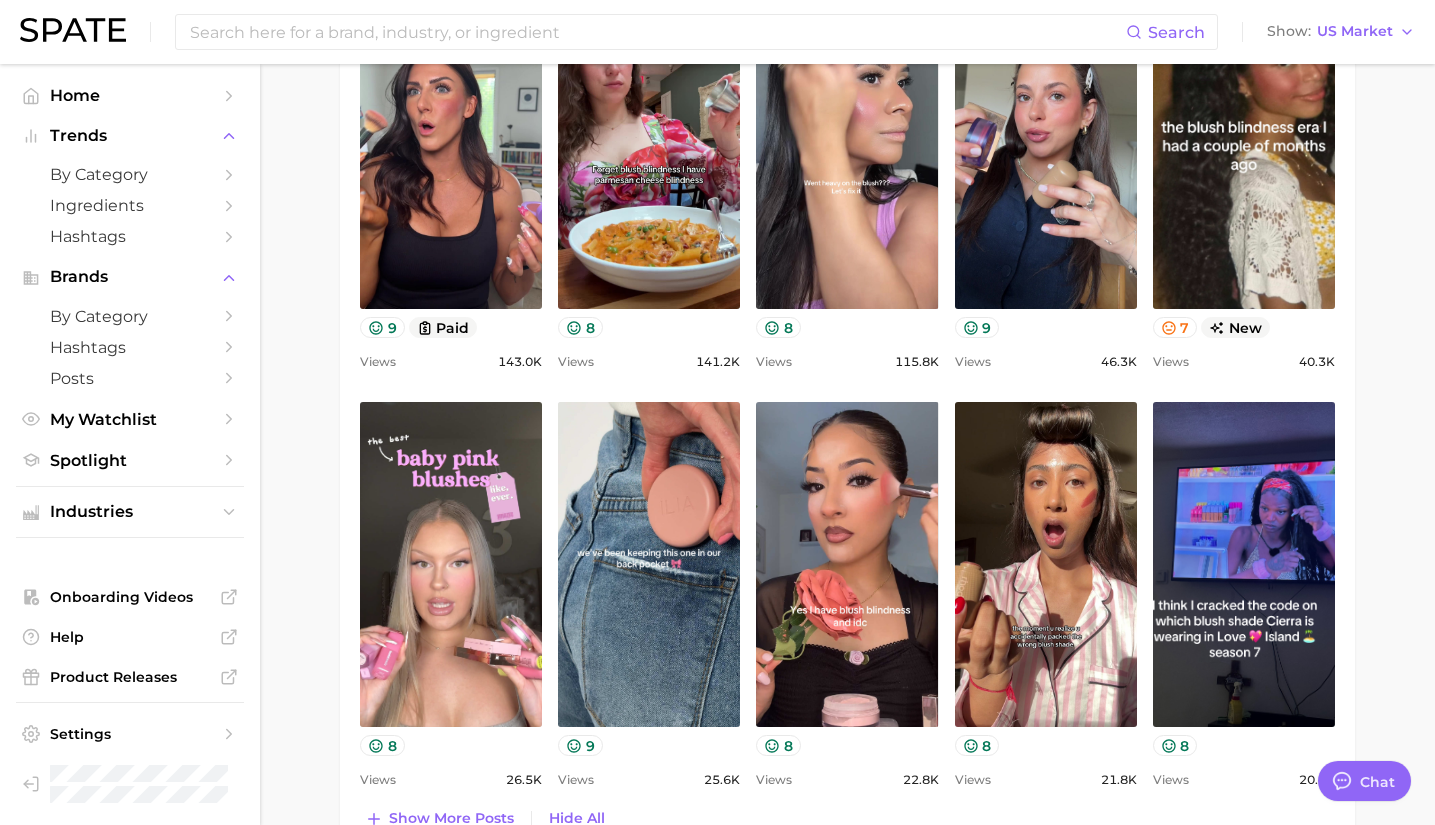 click on "new" at bounding box center (1235, 327) 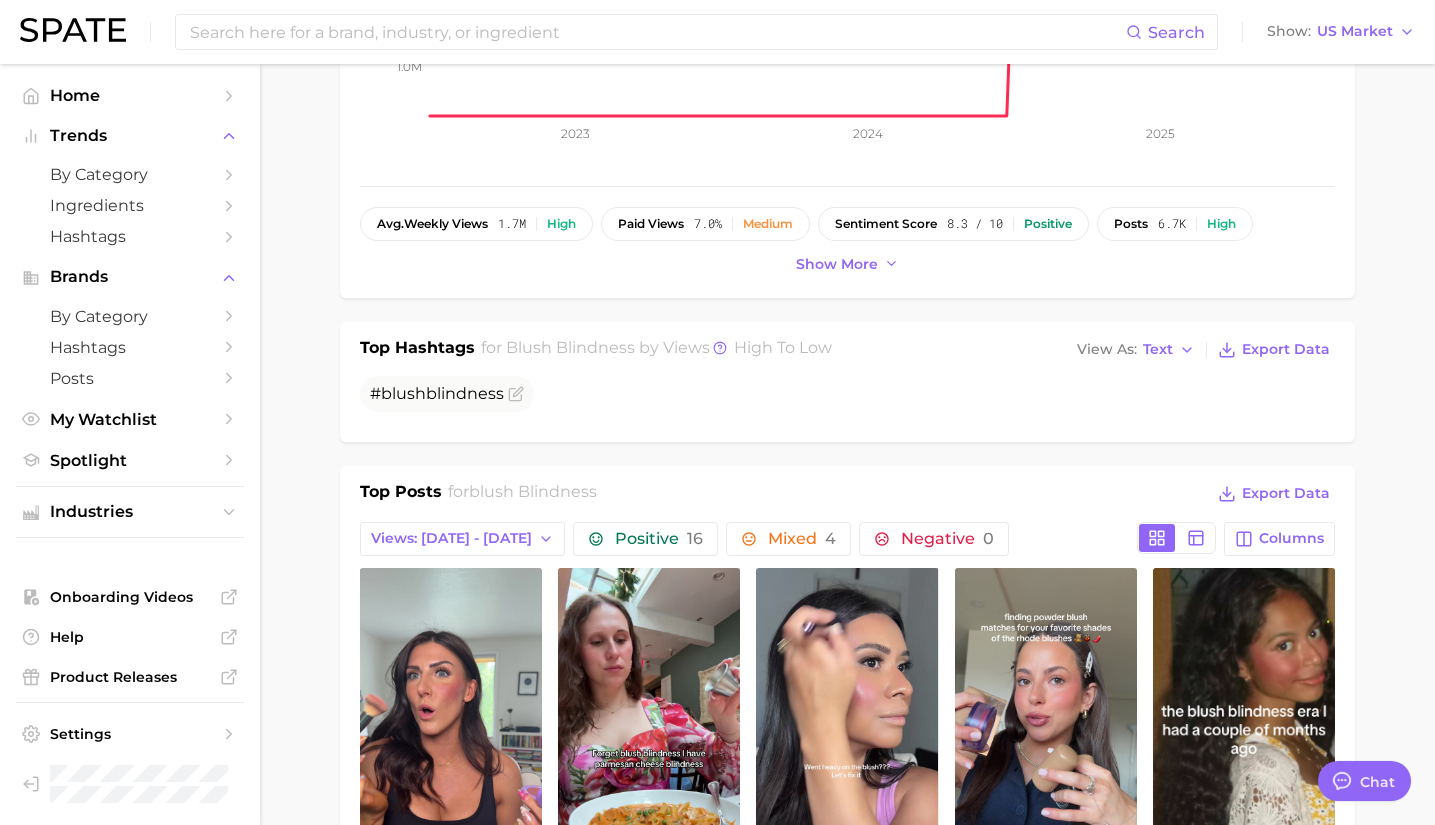 scroll, scrollTop: 0, scrollLeft: 0, axis: both 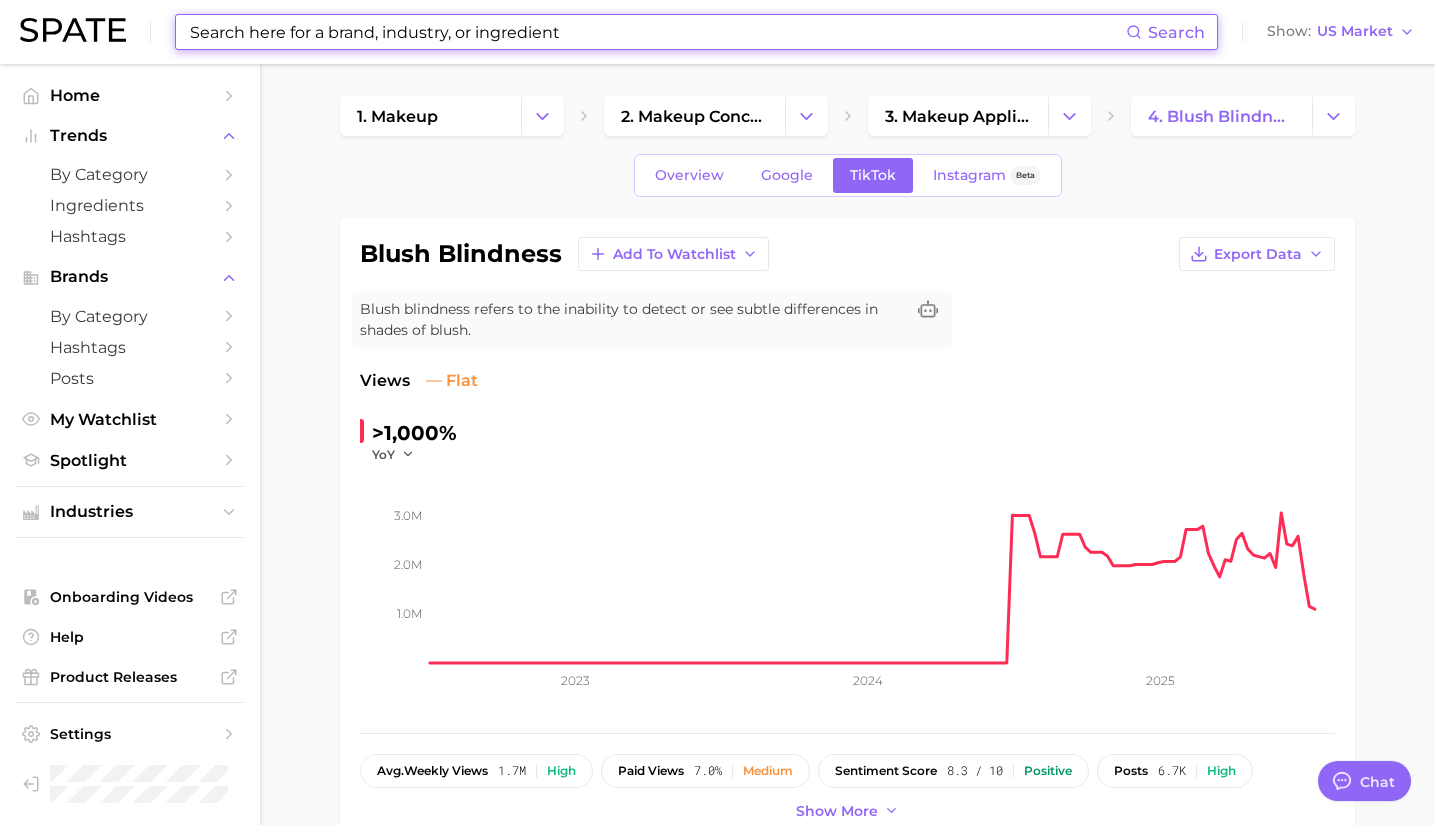 click at bounding box center [657, 32] 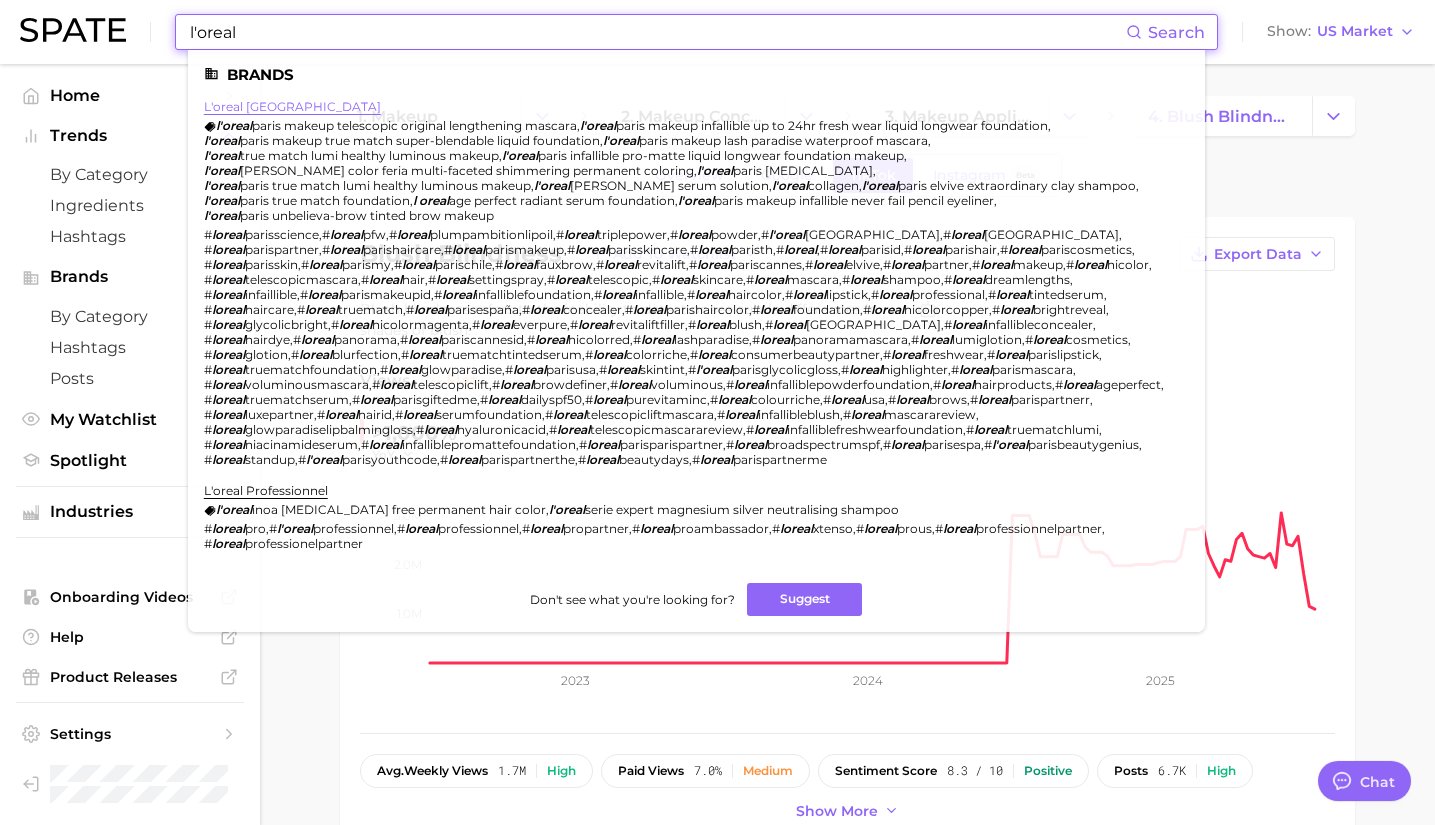 type on "l'oreal" 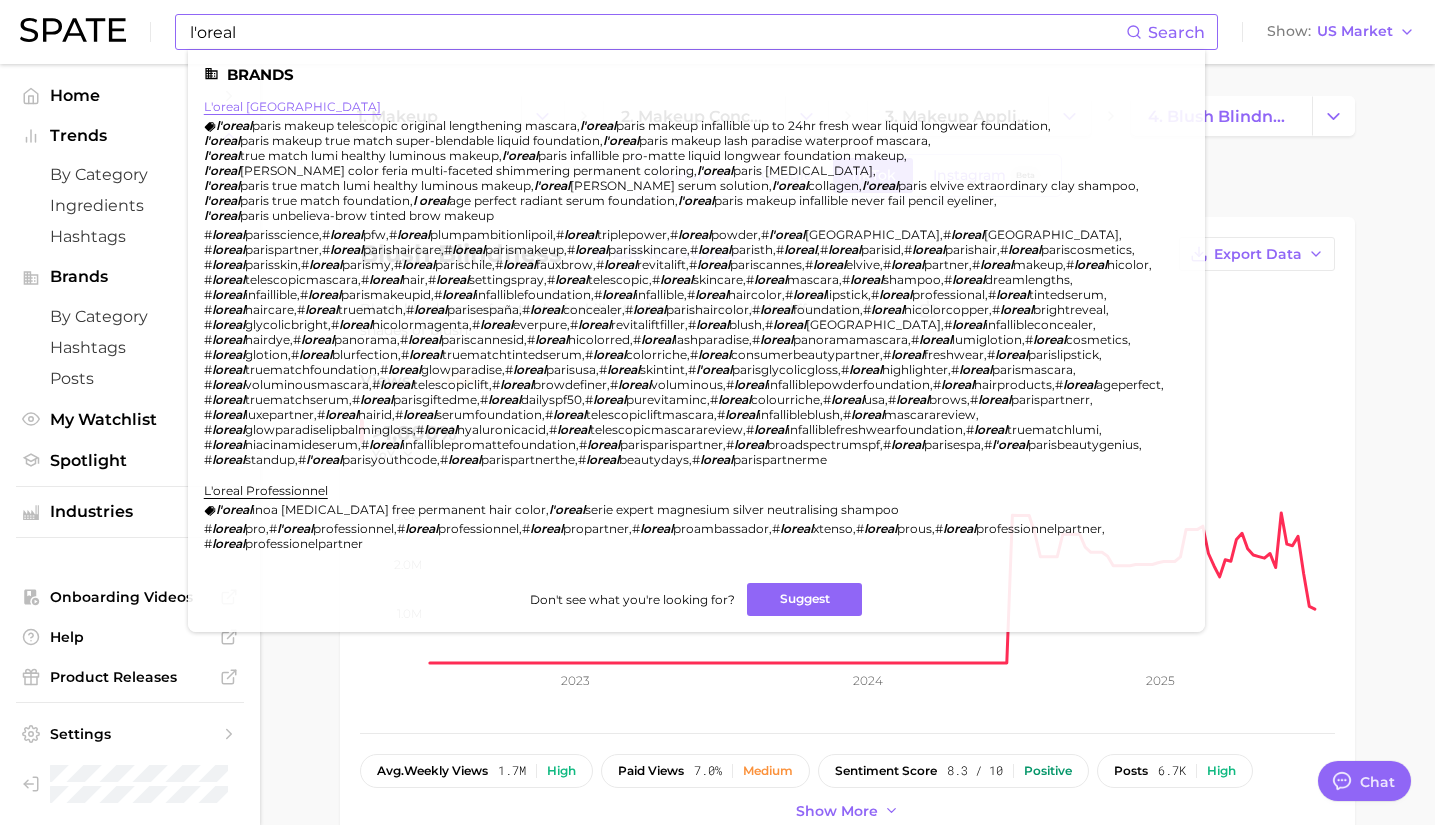 click on "l'oreal [GEOGRAPHIC_DATA]" at bounding box center [292, 106] 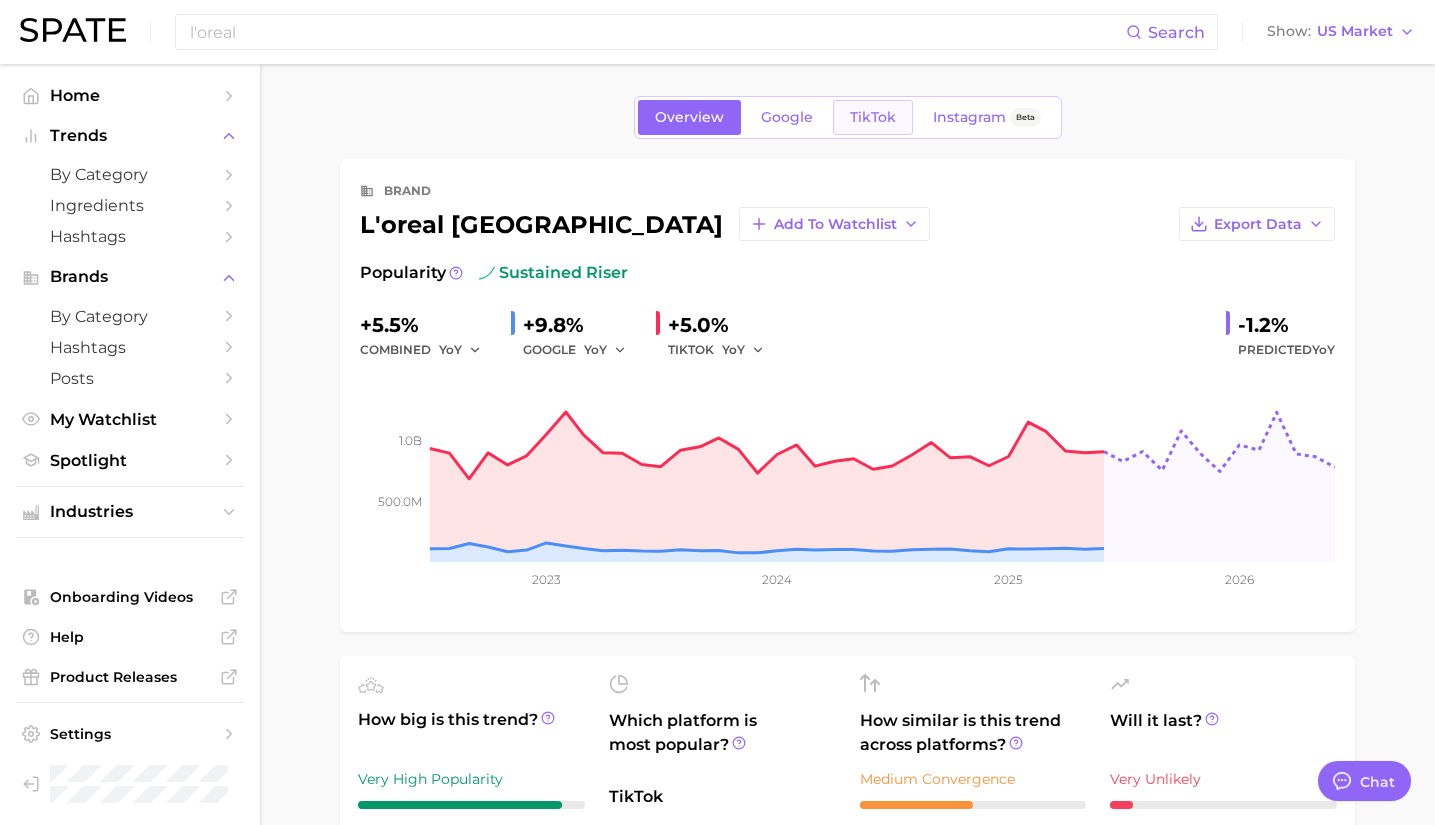 click on "TikTok" at bounding box center [873, 117] 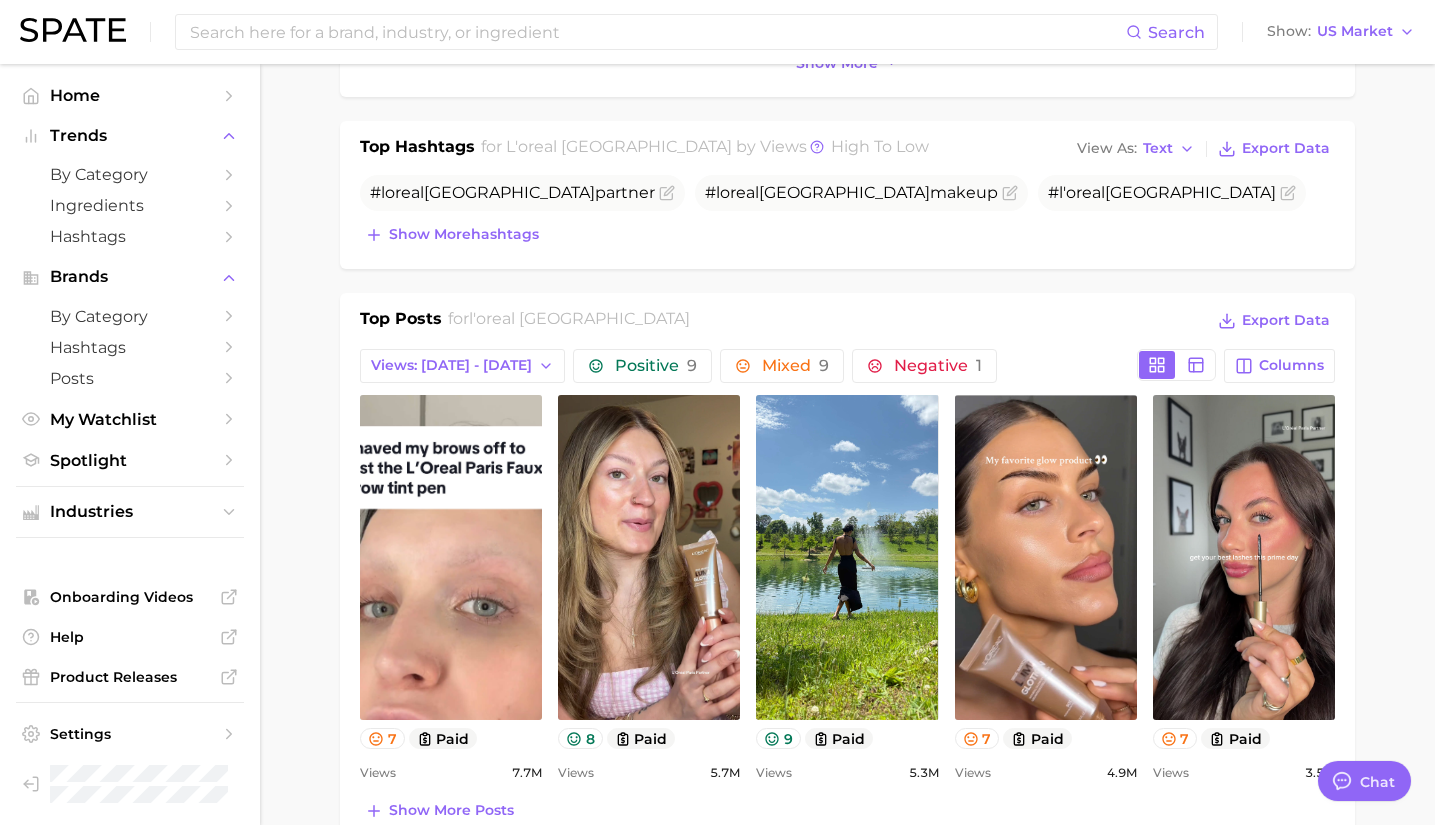 scroll, scrollTop: 689, scrollLeft: 0, axis: vertical 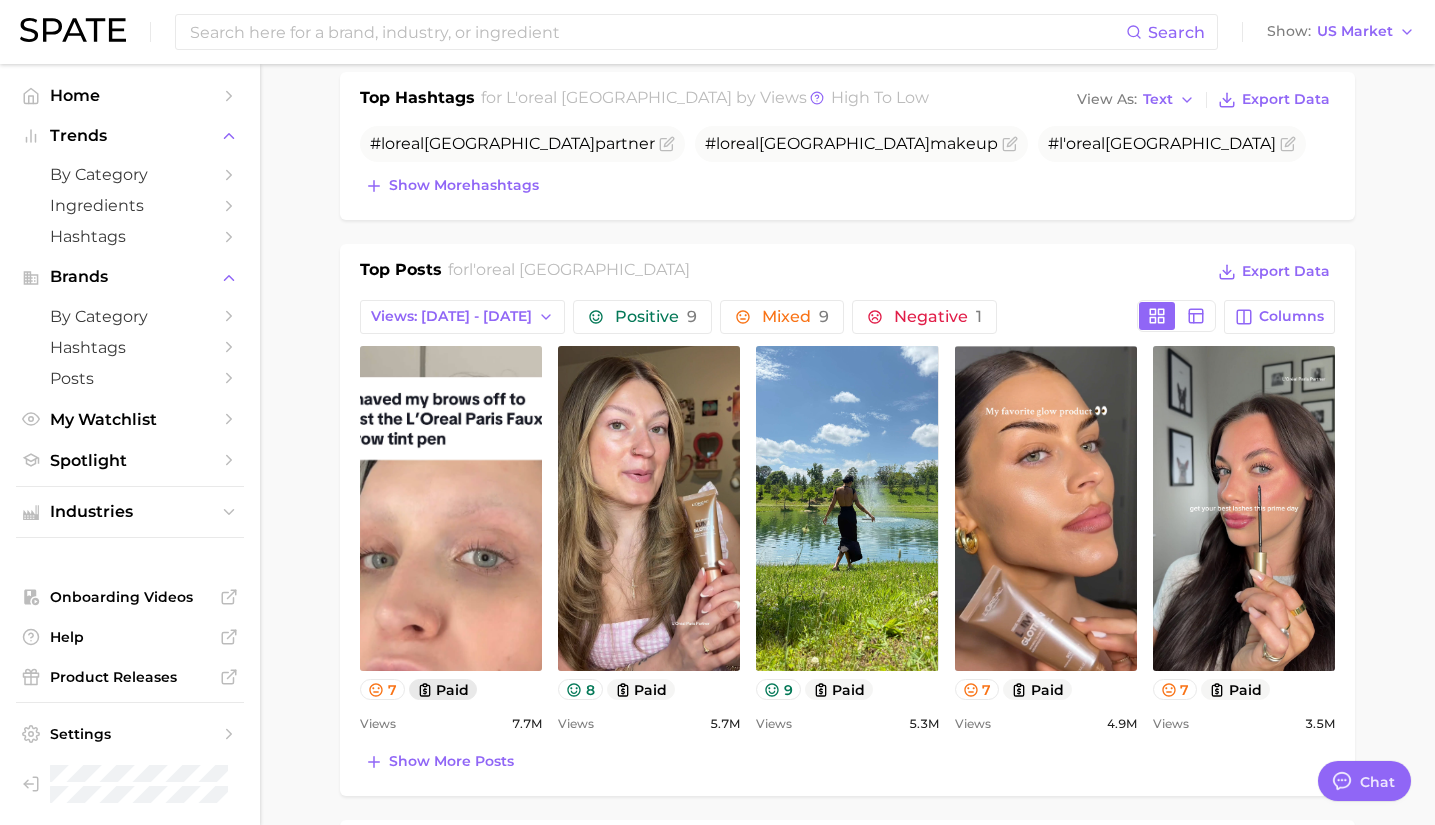 click on "paid" at bounding box center [443, 689] 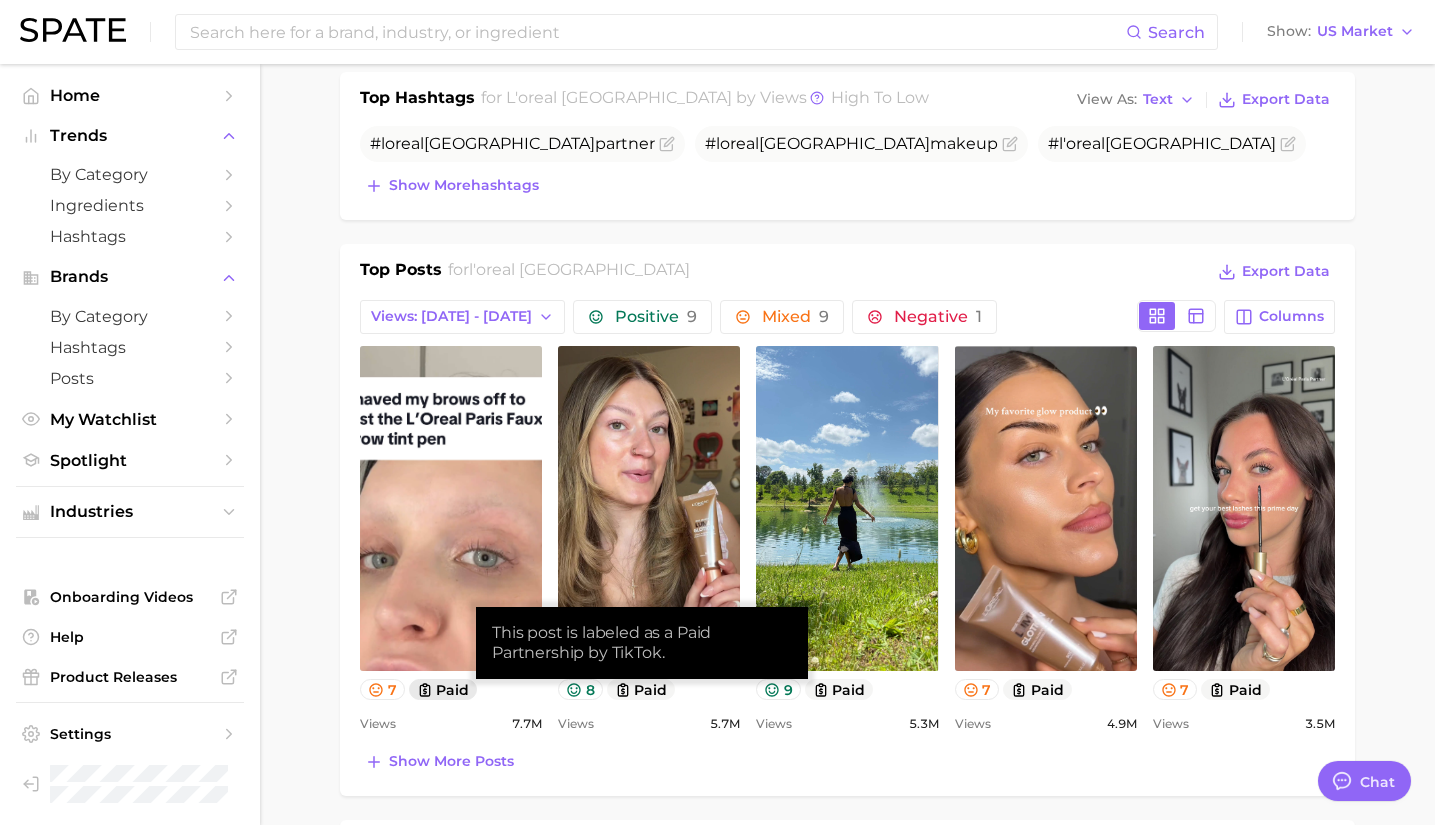 click on "paid" at bounding box center (443, 689) 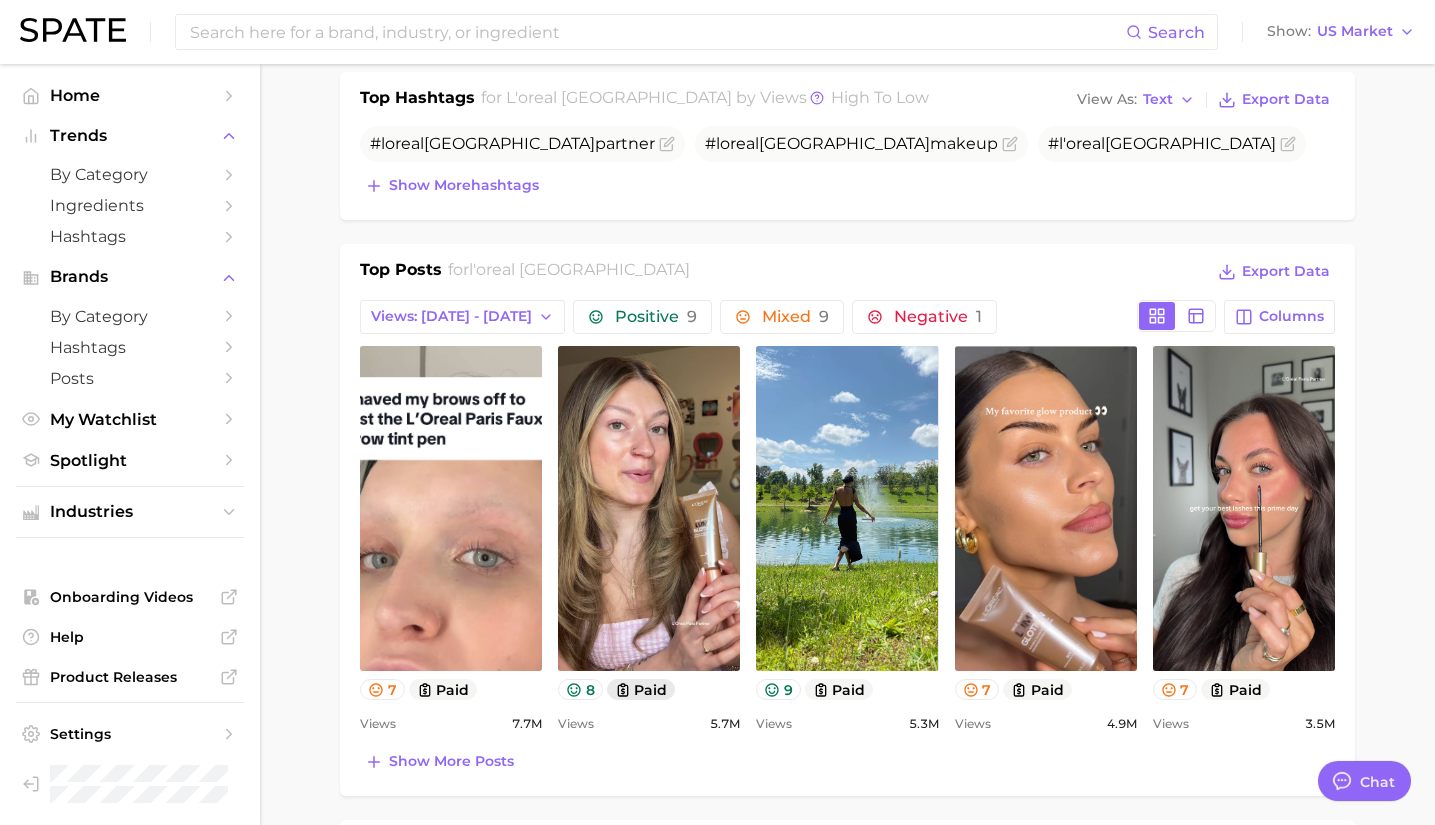 click on "paid" at bounding box center (641, 689) 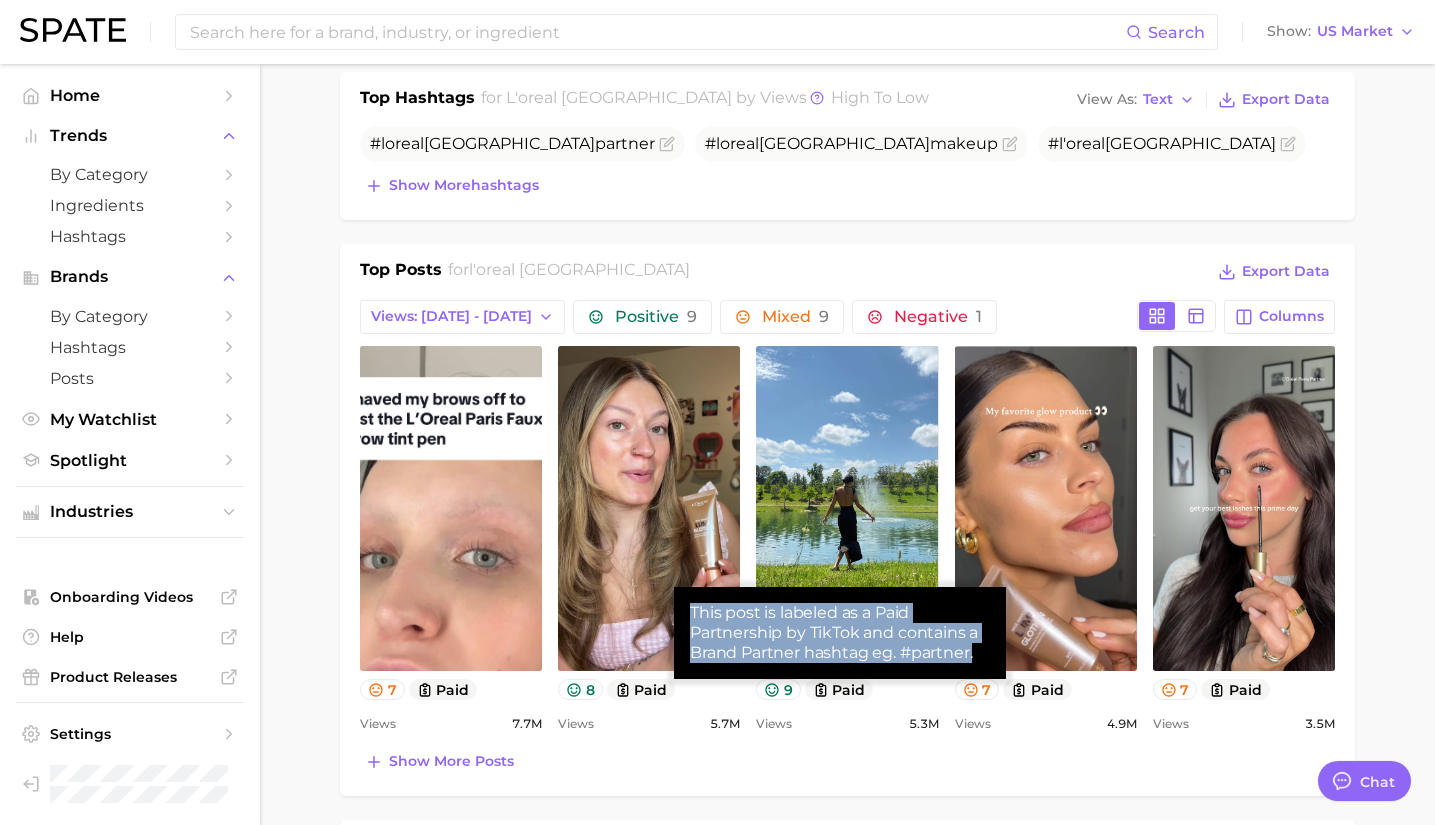 drag, startPoint x: 692, startPoint y: 608, endPoint x: 1002, endPoint y: 651, distance: 312.96805 